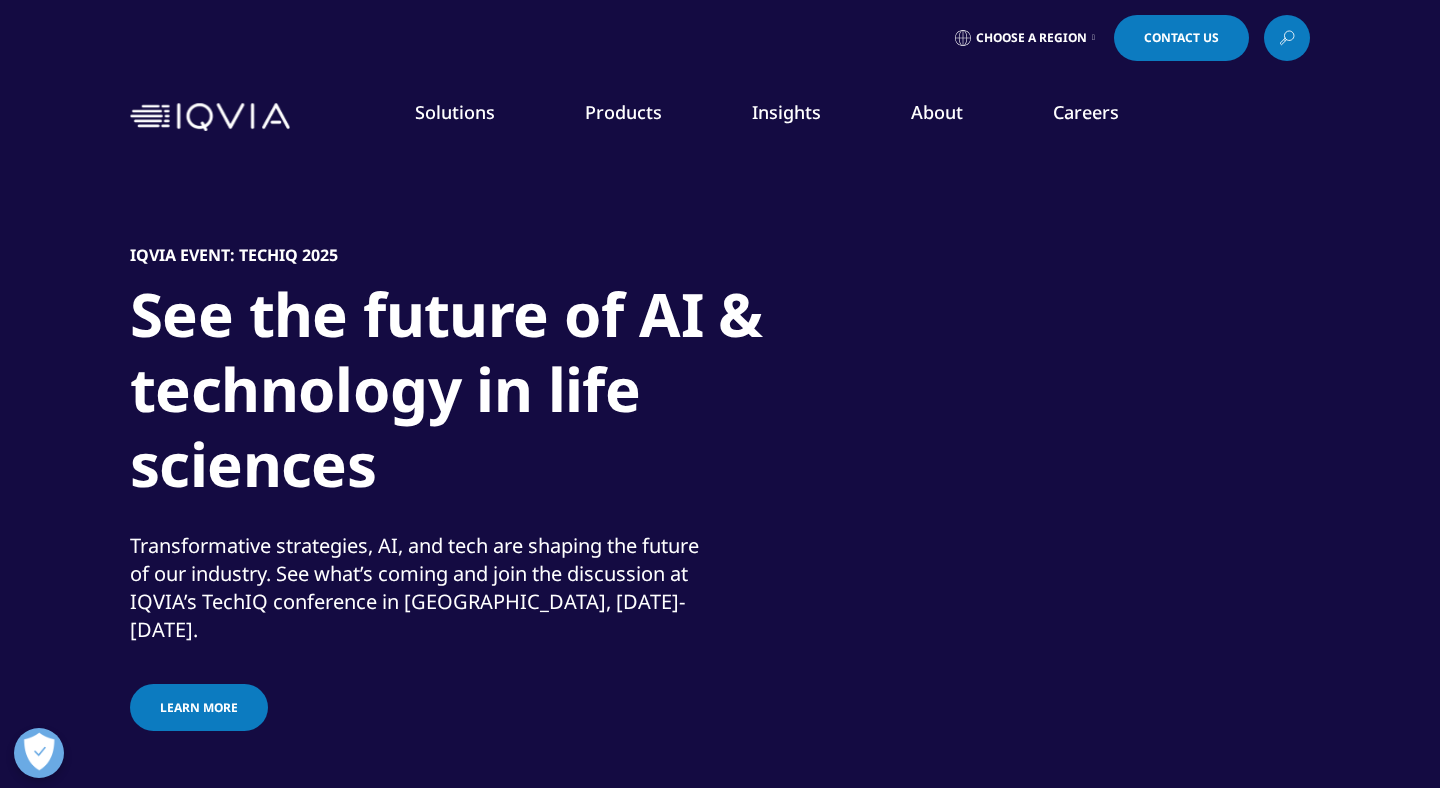 scroll, scrollTop: 0, scrollLeft: 0, axis: both 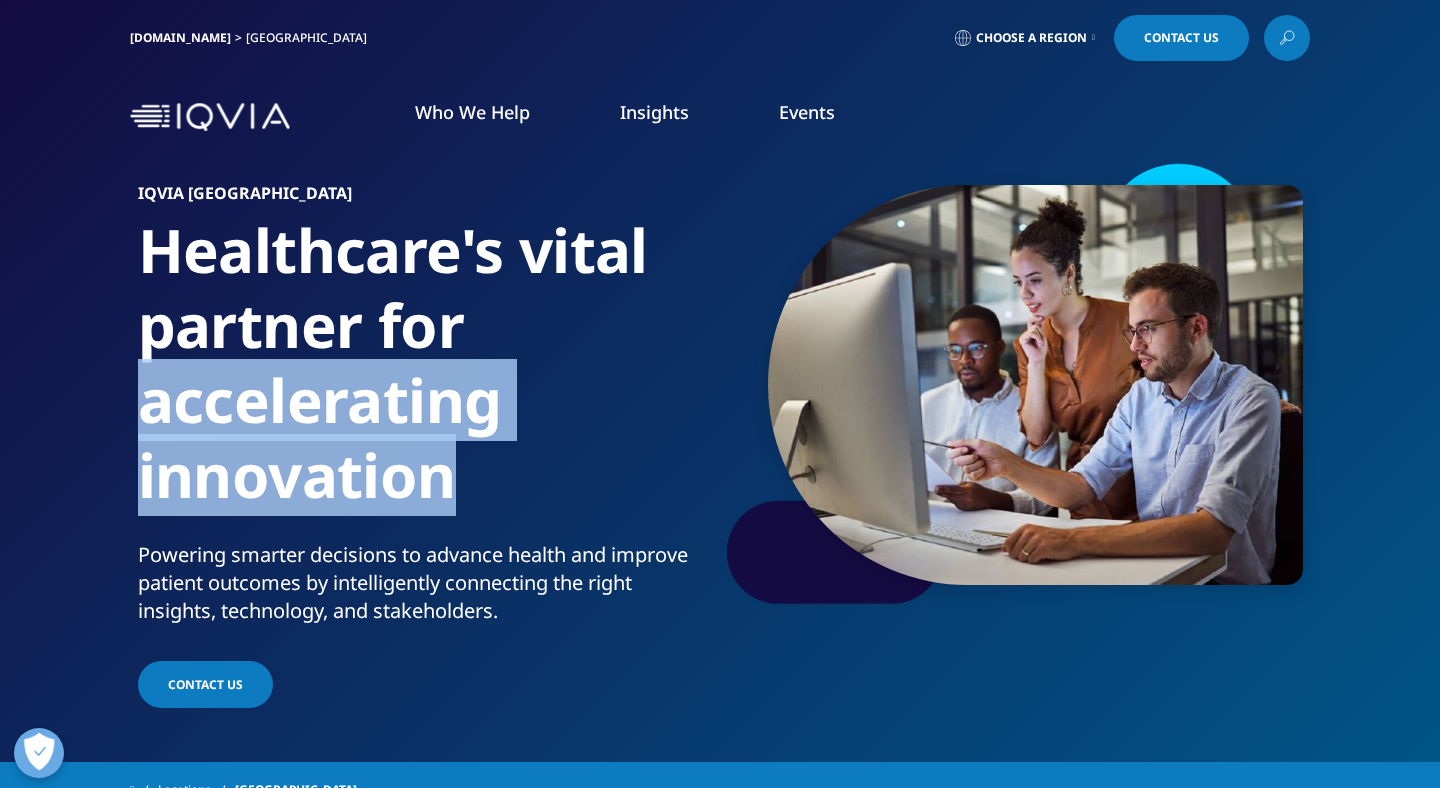 drag, startPoint x: 148, startPoint y: 409, endPoint x: 514, endPoint y: 494, distance: 375.7406 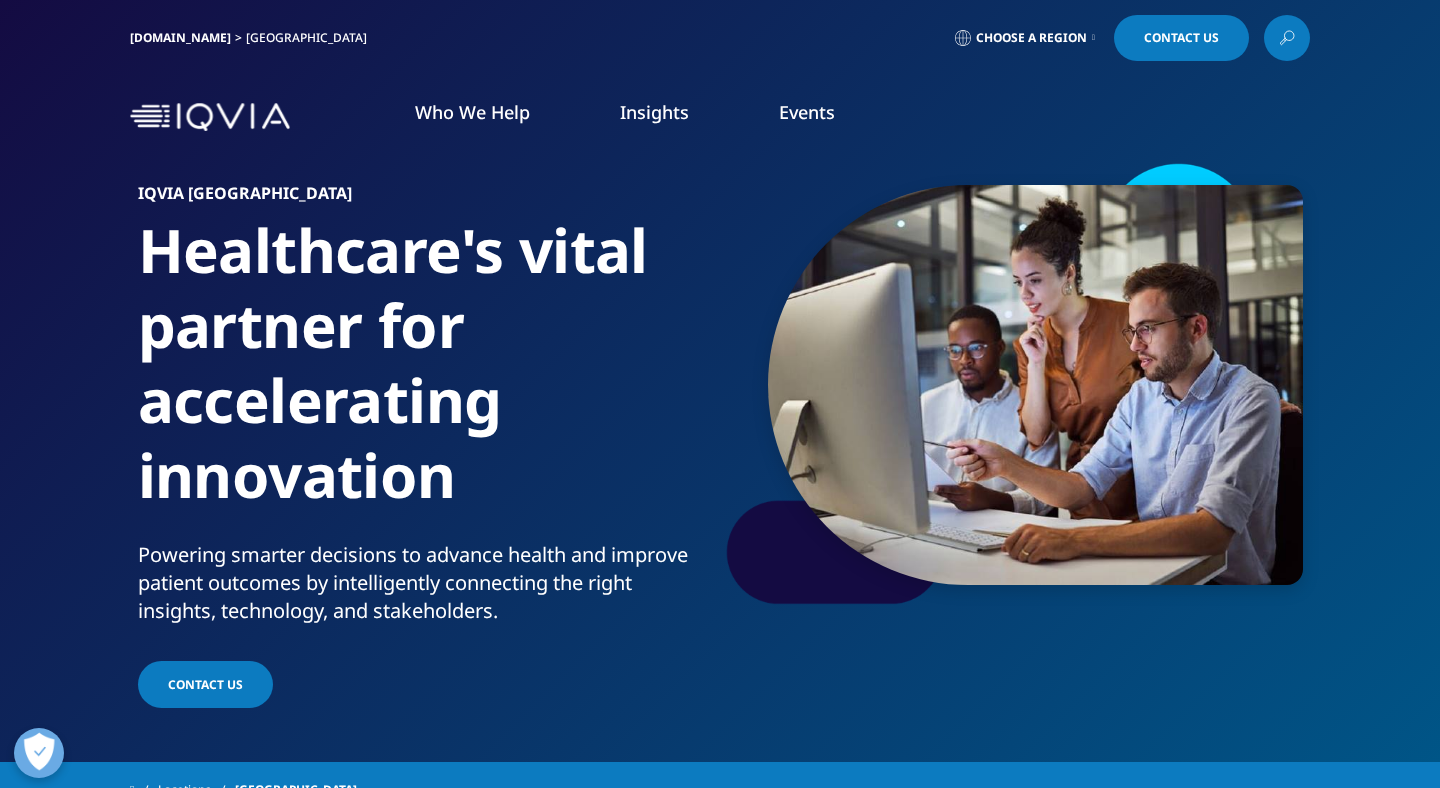 click on "Powering smarter decisions to advance health and improve patient outcomes by intelligently connecting the right insights, technology, and stakeholders." at bounding box center [425, 583] 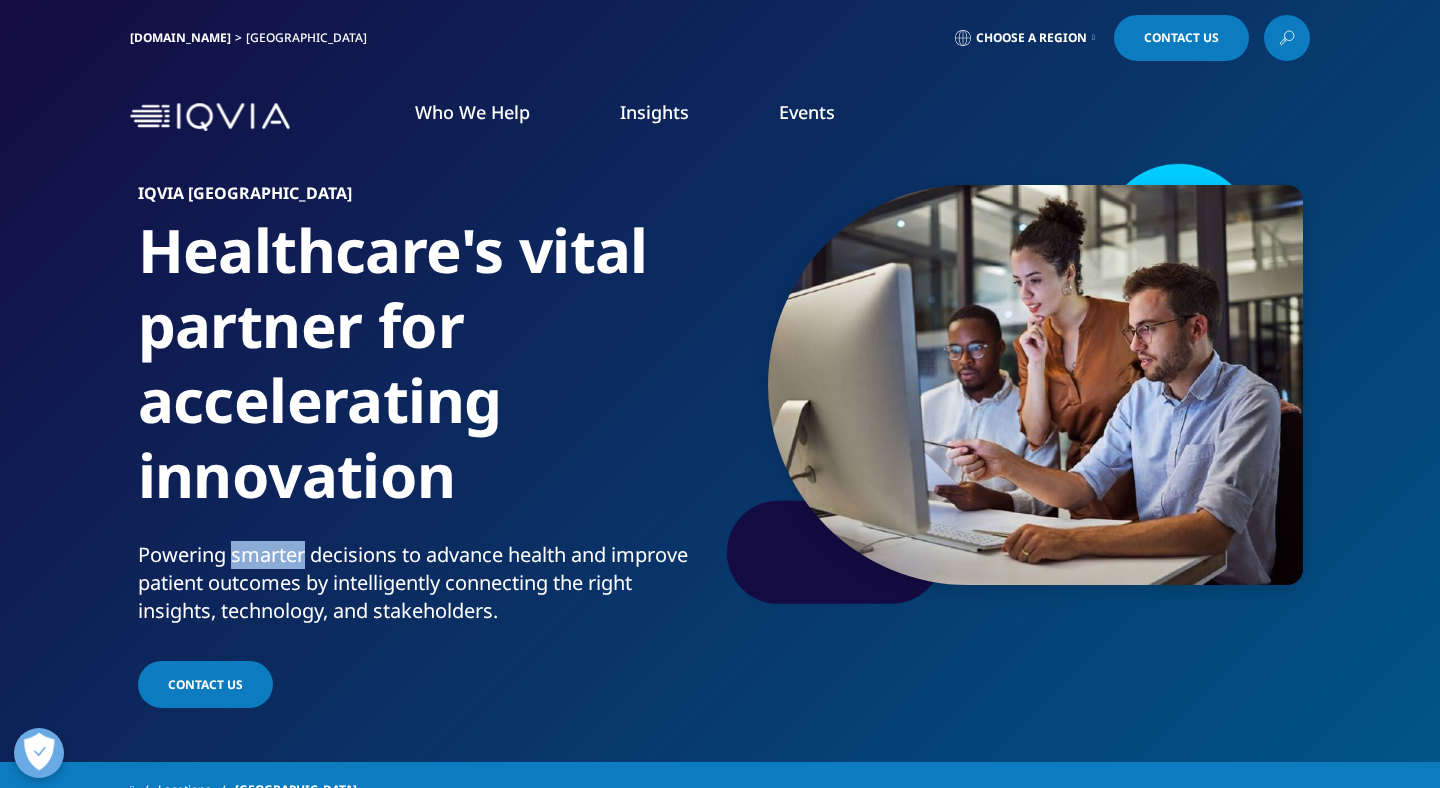 click on "Powering smarter decisions to advance health and improve patient outcomes by intelligently connecting the right insights, technology, and stakeholders." at bounding box center [425, 583] 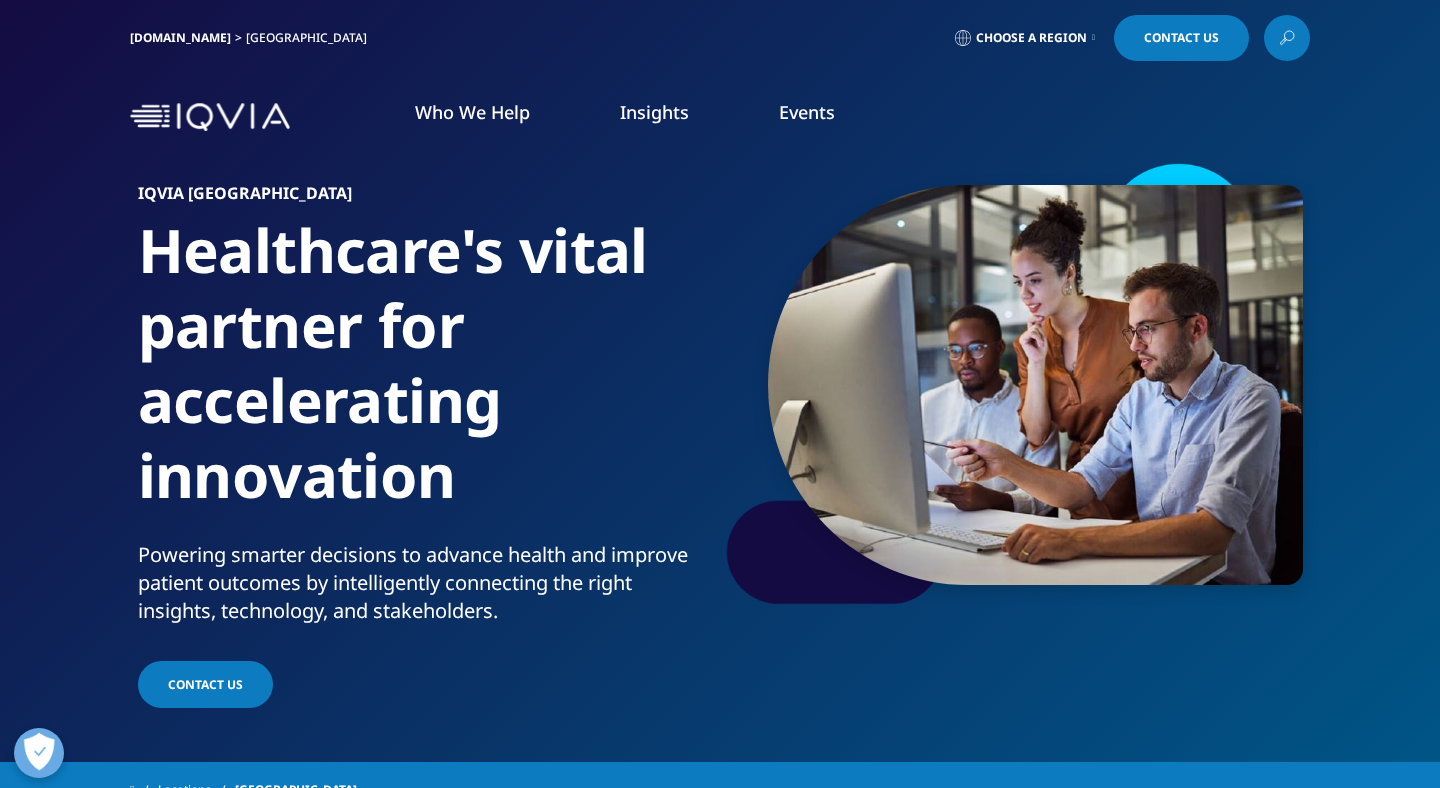click on "Powering smarter decisions to advance health and improve patient outcomes by intelligently connecting the right insights, technology, and stakeholders." at bounding box center (425, 583) 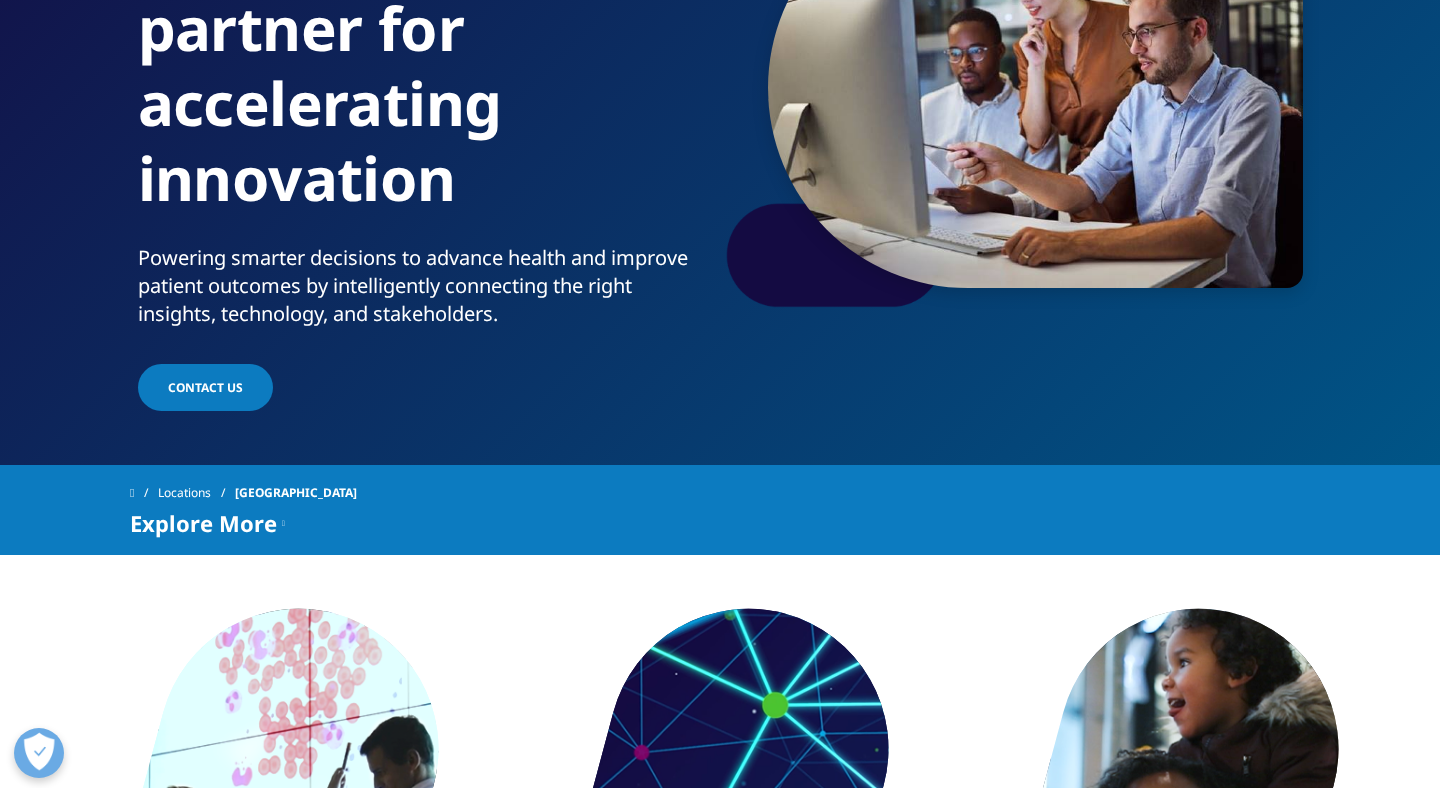 scroll, scrollTop: 300, scrollLeft: 0, axis: vertical 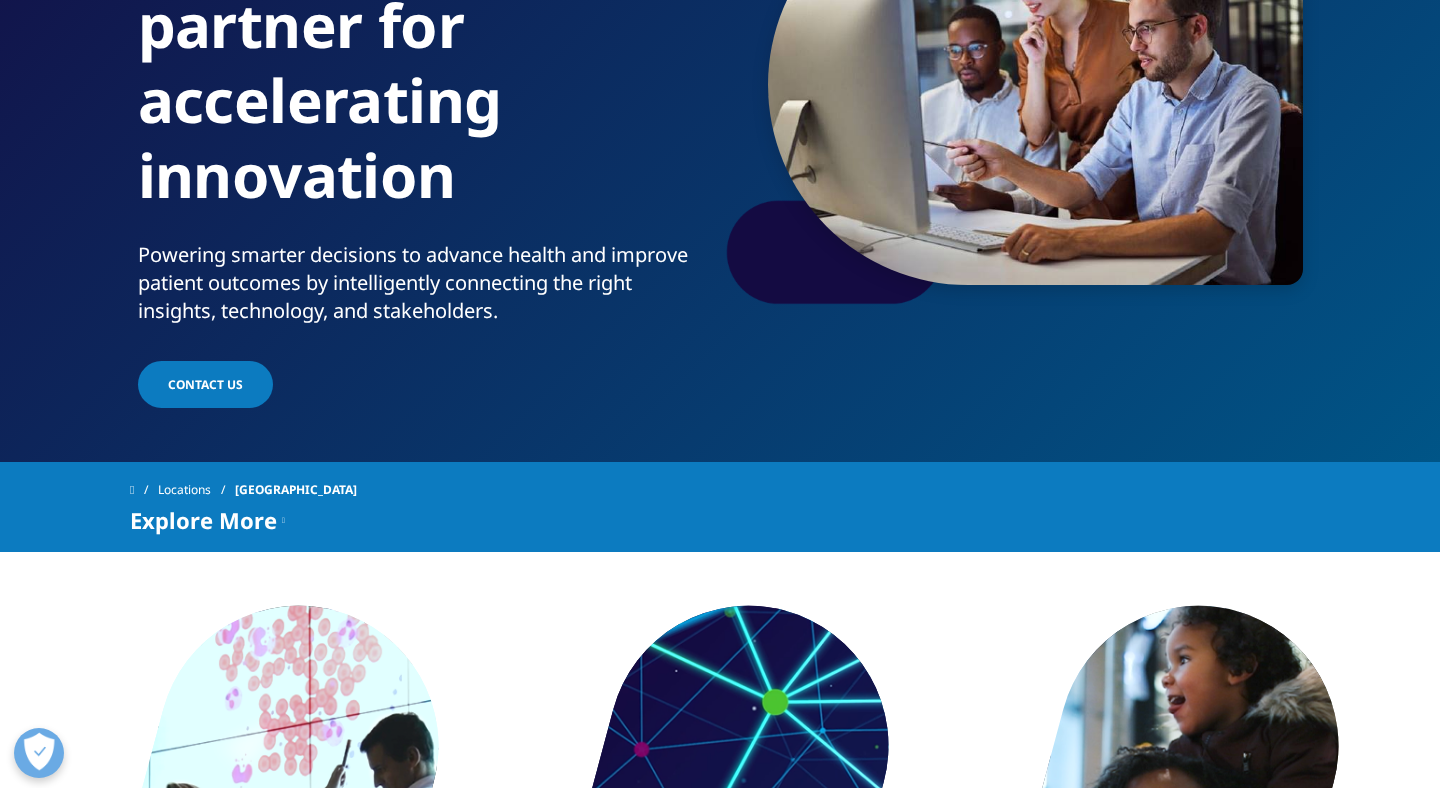 click on "Accelerating innovation
We strive to be innovative in everything we do from leveraging new technologies to finding smarter ways of working.
Connected Intelligence
Advancing health and improving patient outcomes starts with intelligently connecting the right technology, insights, and stakeholders.
Creating a healthier world / -" at bounding box center (720, 947) 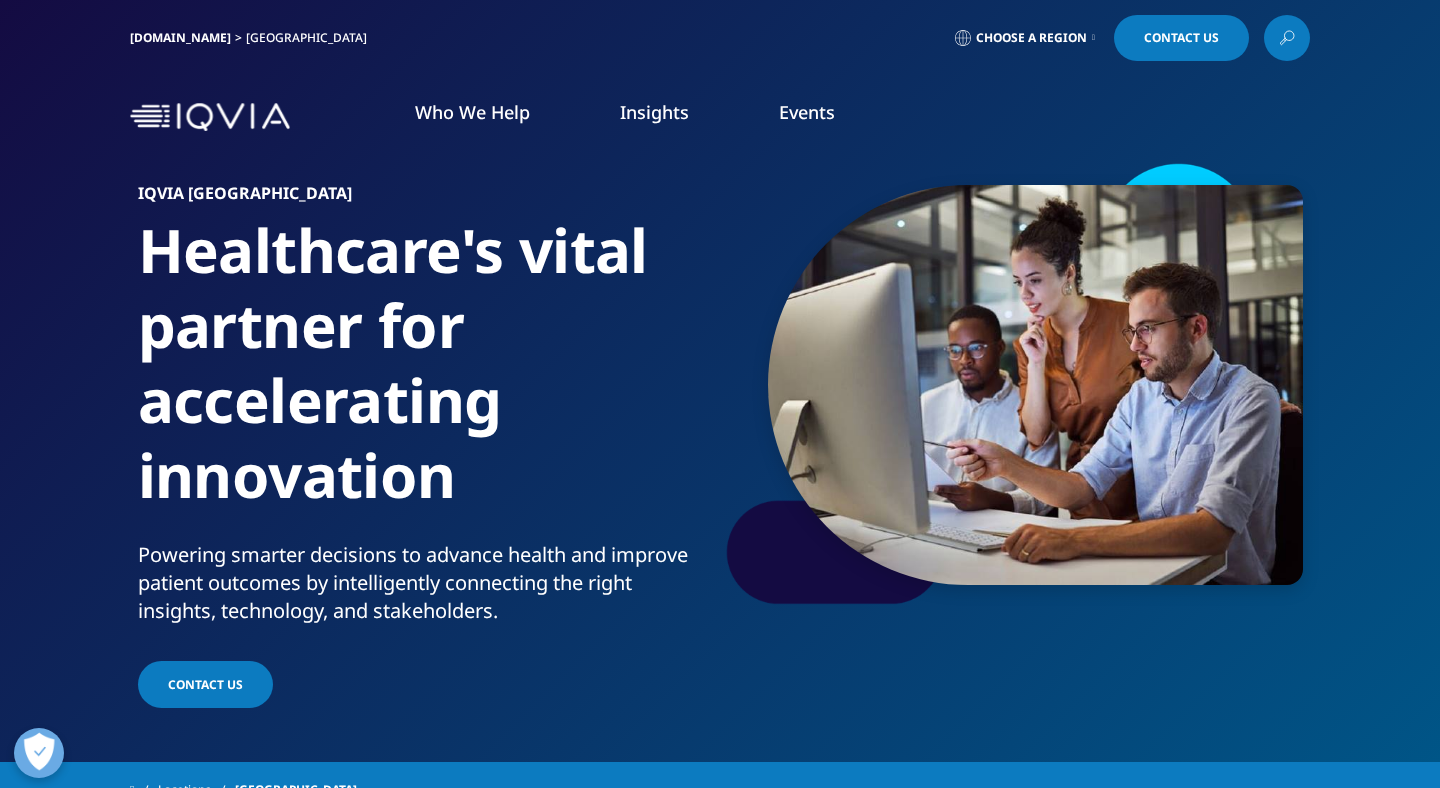 click on "IQVIA.COM" at bounding box center (180, 37) 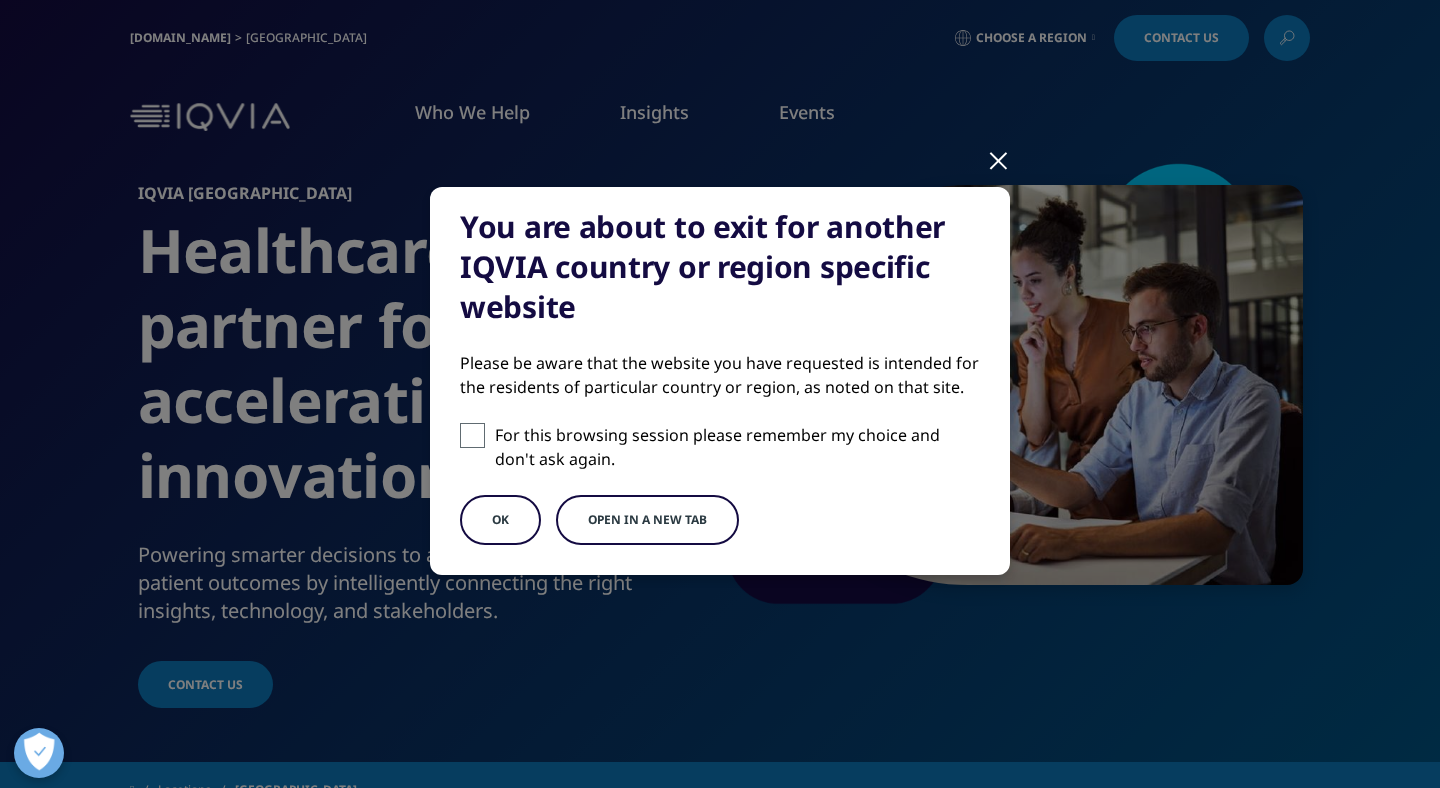 click at bounding box center [998, 159] 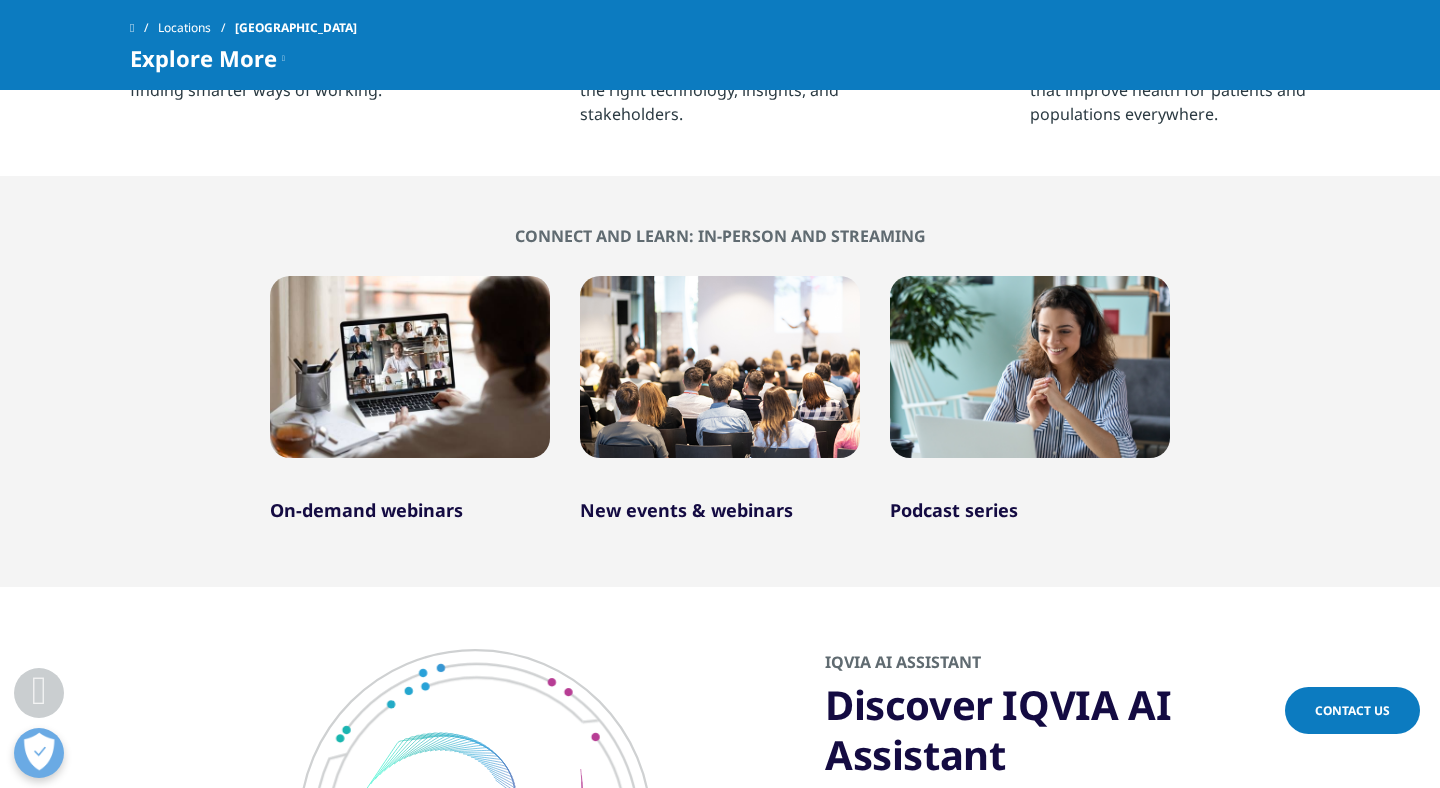 scroll, scrollTop: 1469, scrollLeft: 0, axis: vertical 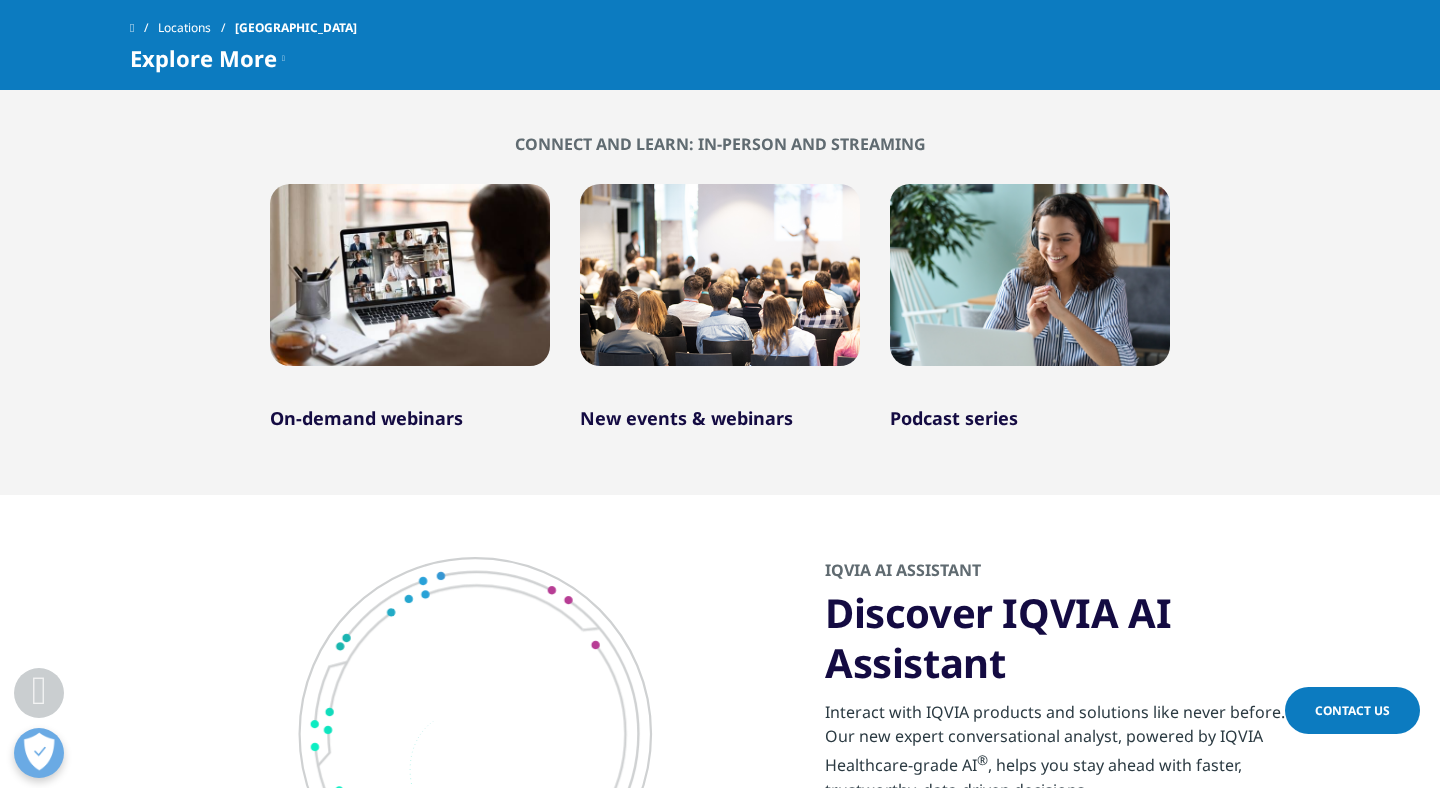 click 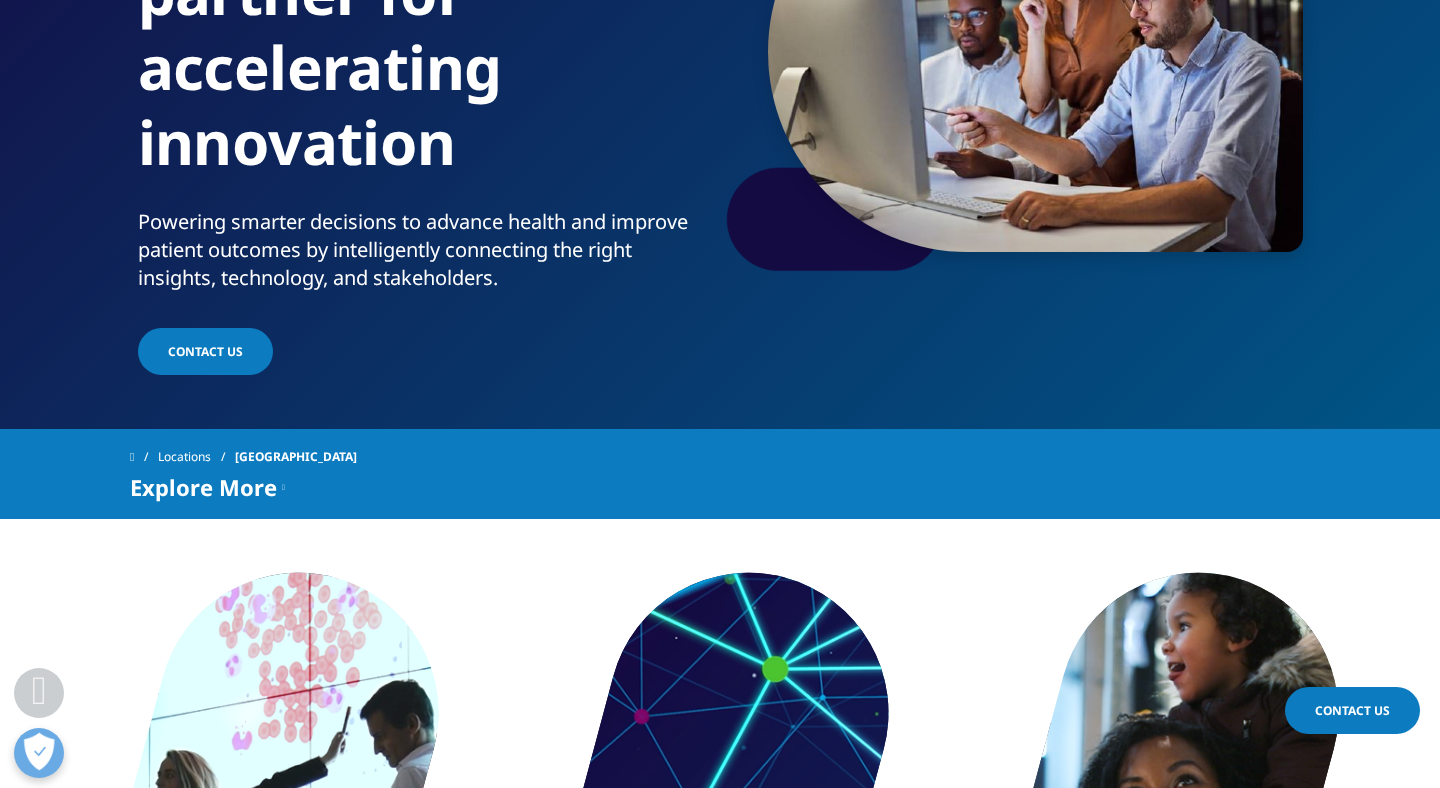 scroll, scrollTop: 337, scrollLeft: 0, axis: vertical 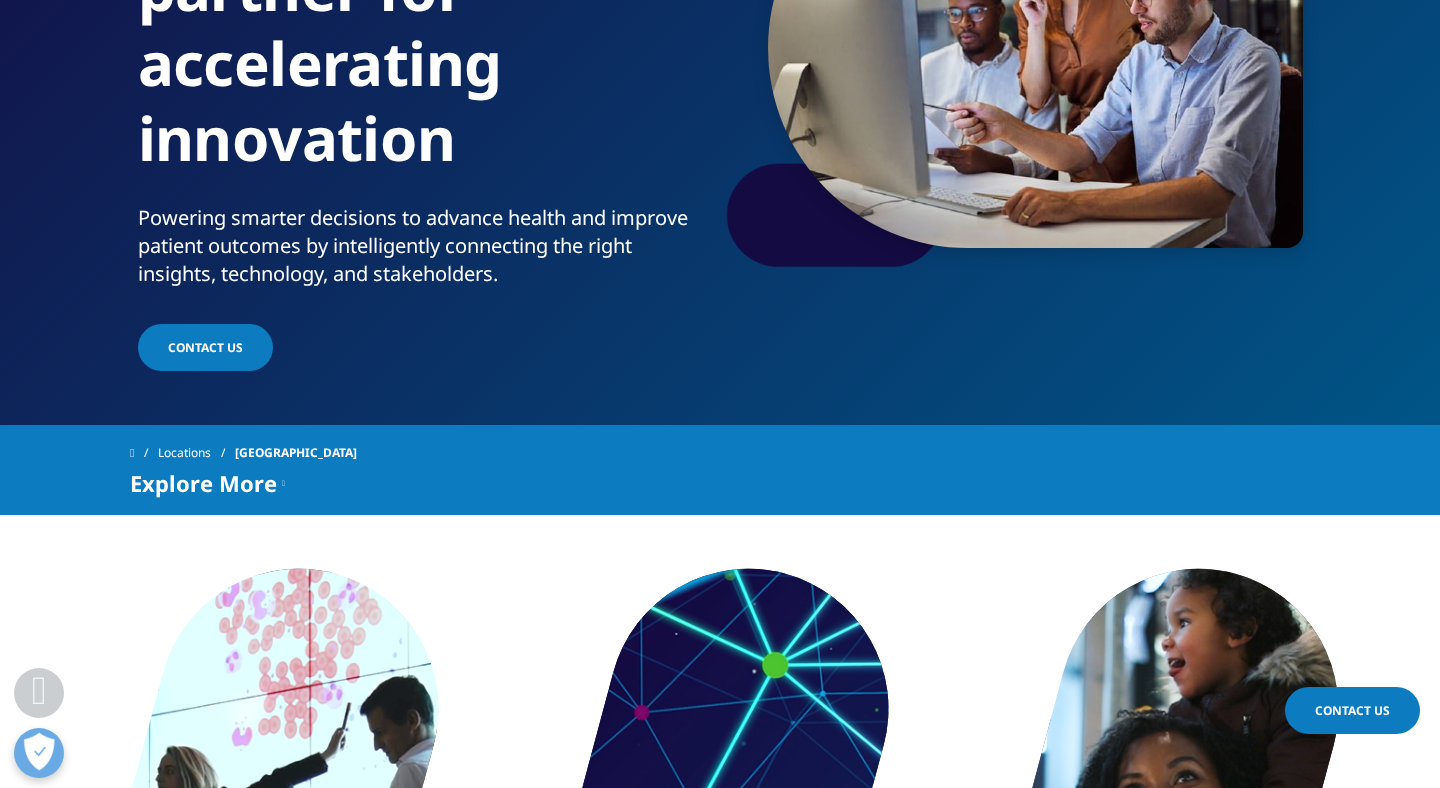 click on "Accelerating innovation
We strive to be innovative in everything we do from leveraging new technologies to finding smarter ways of working.
Connected Intelligence
Advancing health and improving patient outcomes starts with intelligently connecting the right technology, insights, and stakeholders.
Creating a healthier world / -" at bounding box center (720, 910) 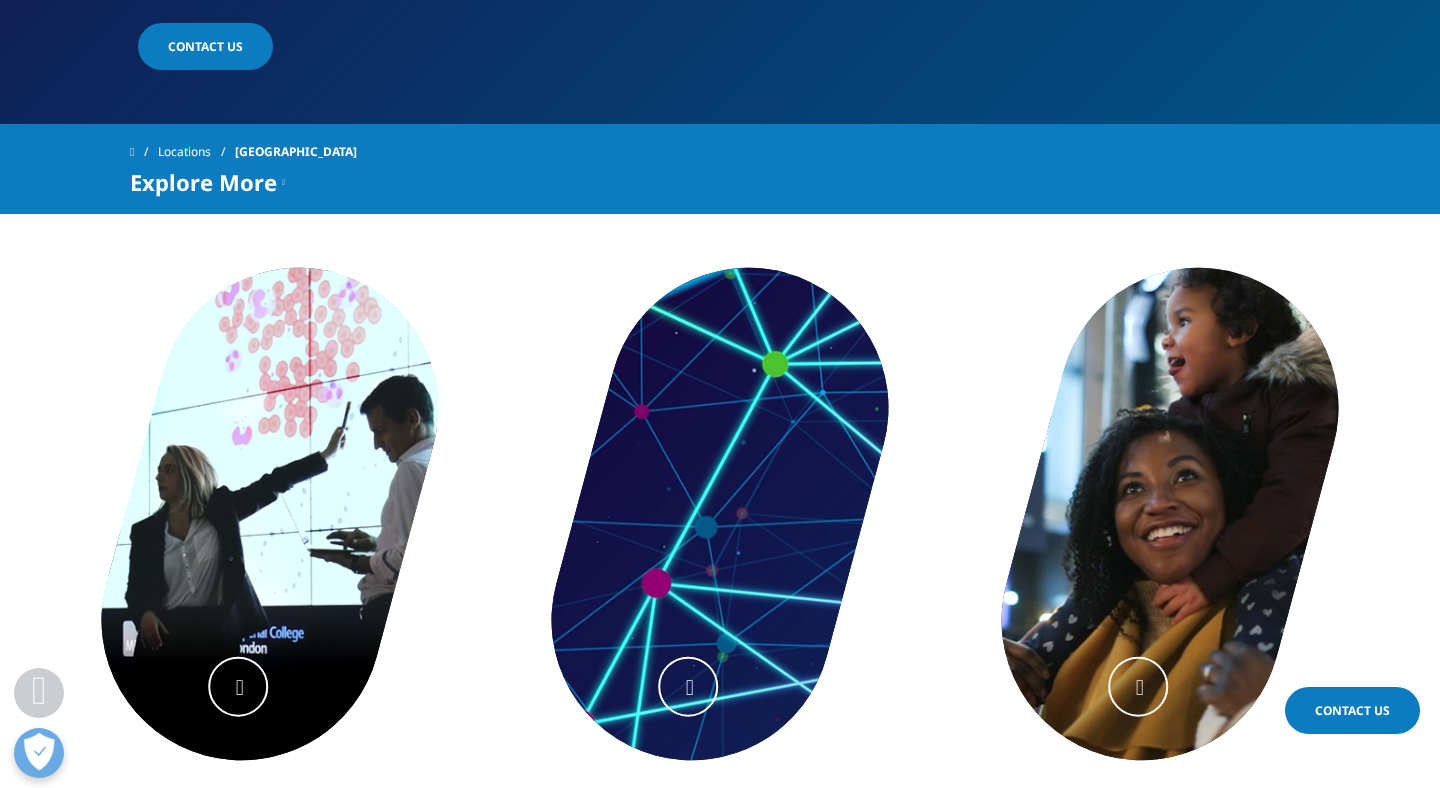 scroll, scrollTop: 655, scrollLeft: 0, axis: vertical 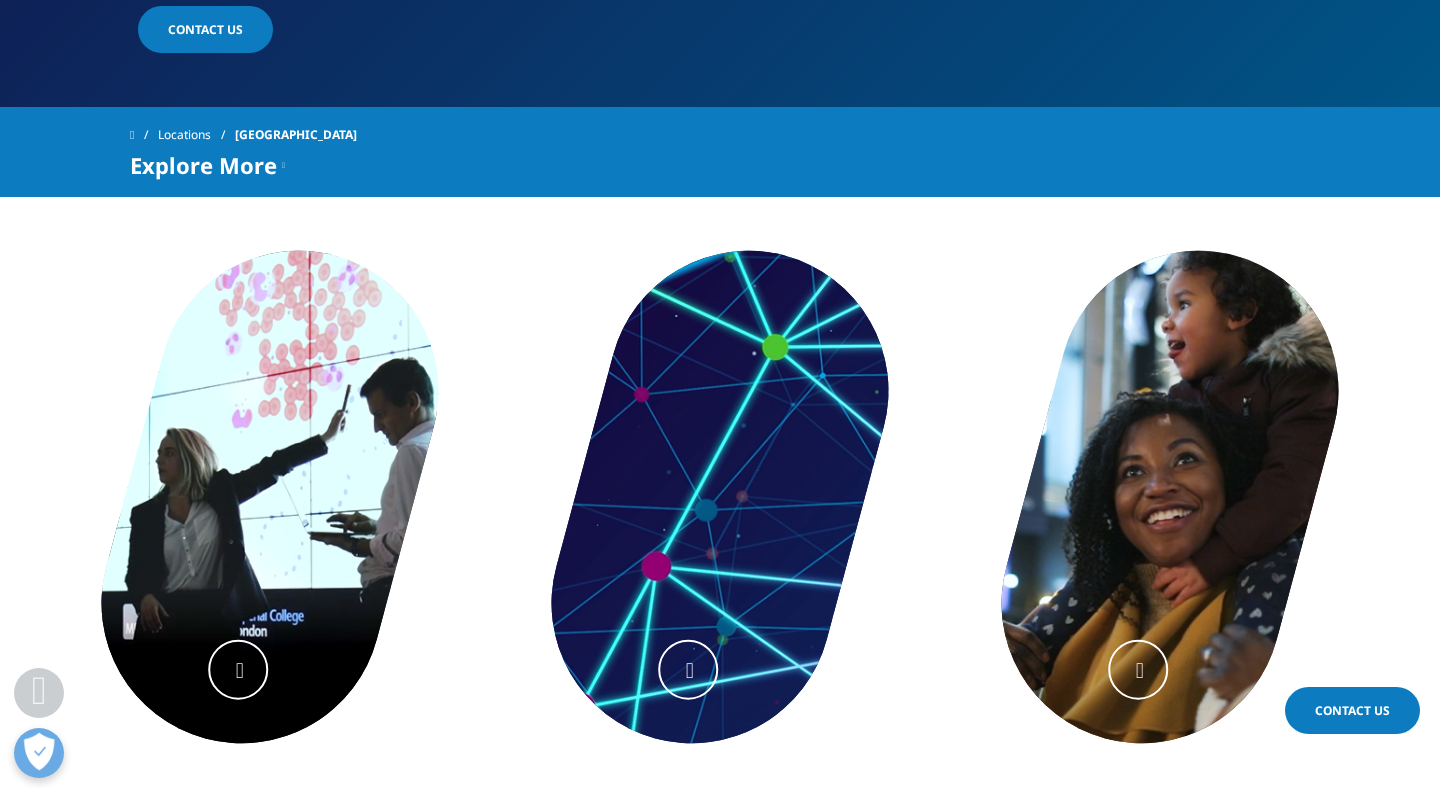 click on "Accelerating innovation
We strive to be innovative in everything we do from leveraging new technologies to finding smarter ways of working.
Connected Intelligence
Advancing health and improving patient outcomes starts with intelligently connecting the right technology, insights, and stakeholders.
Creating a healthier world" at bounding box center [720, 592] 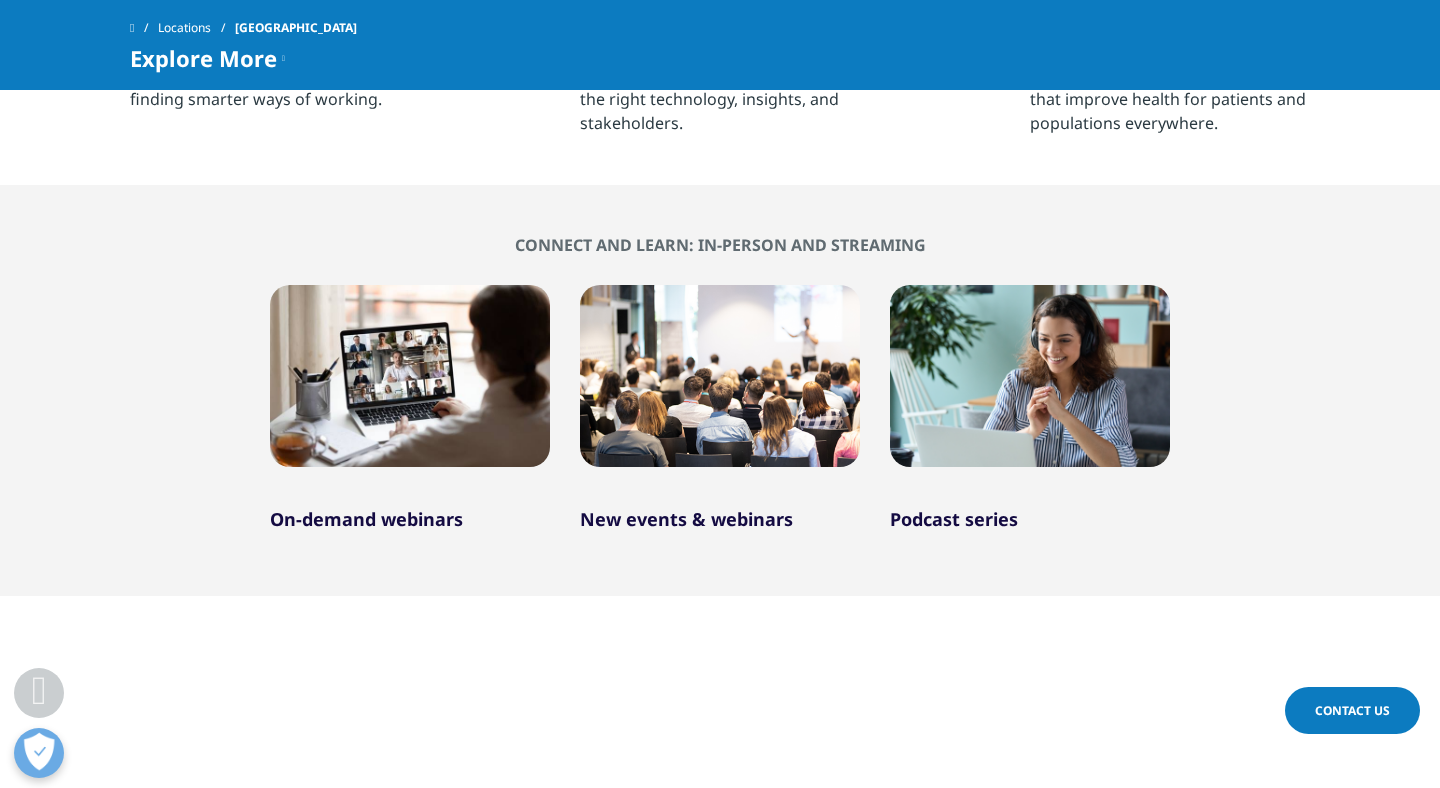 scroll, scrollTop: 1413, scrollLeft: 0, axis: vertical 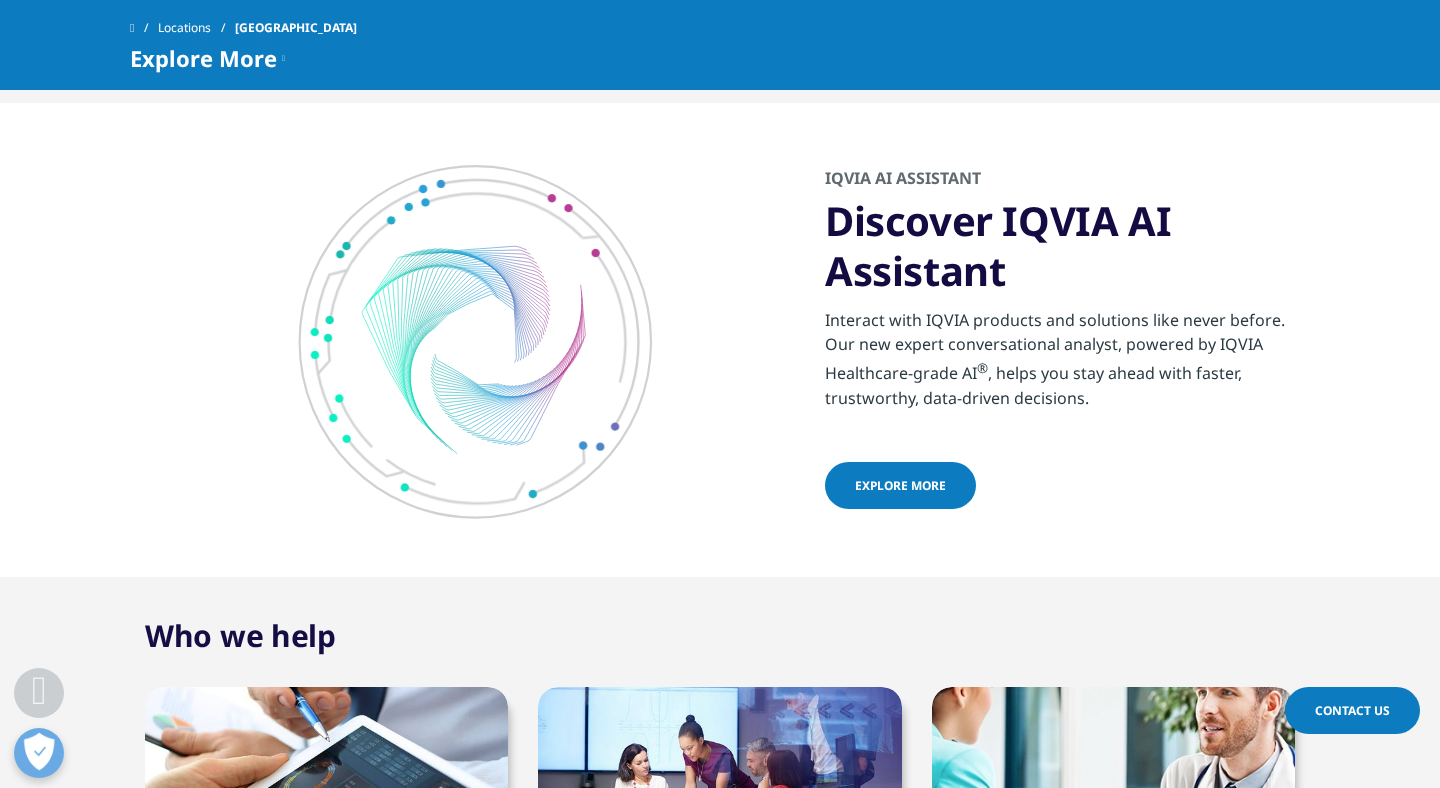 click 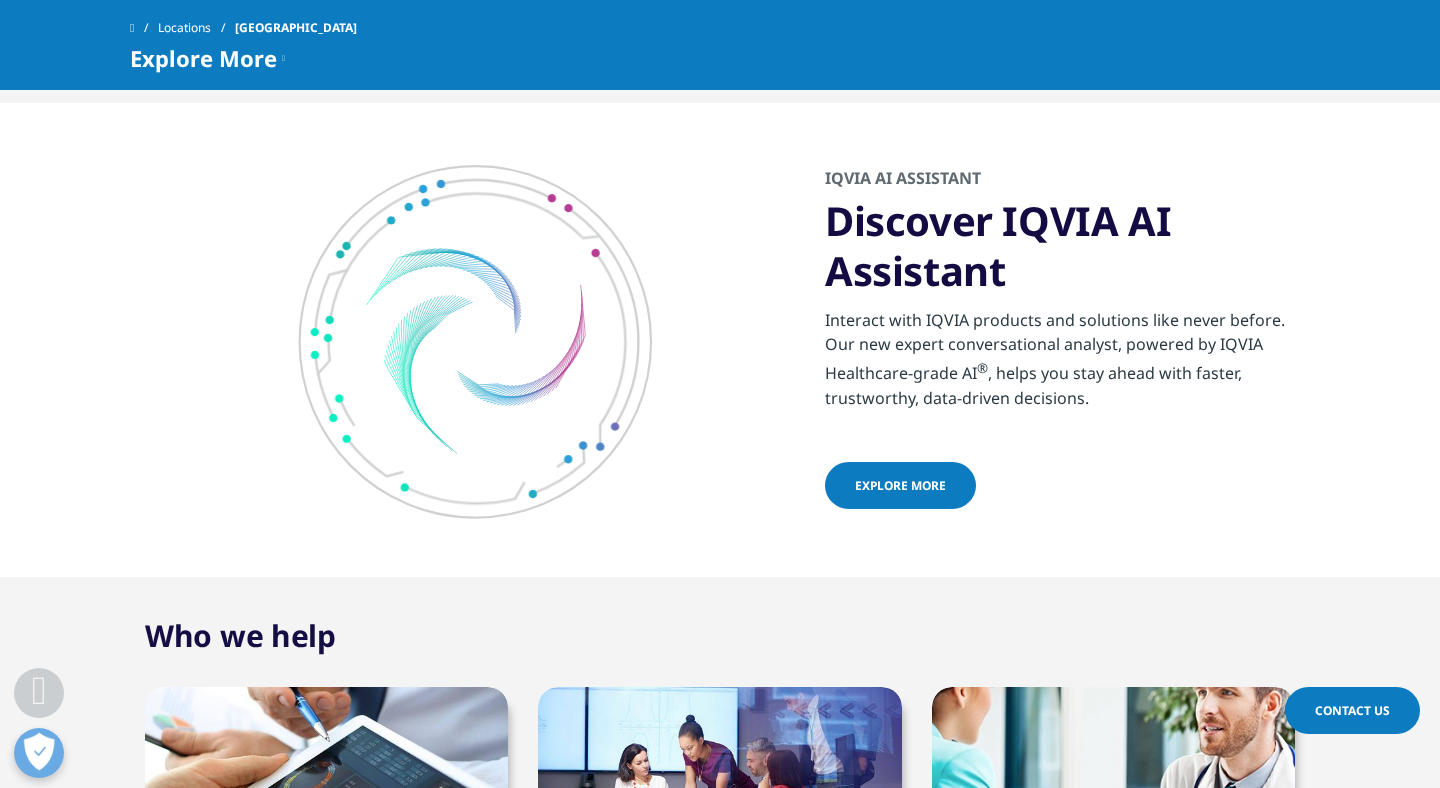 click on "Discover IQVIA AI Assistant" at bounding box center [1067, 246] 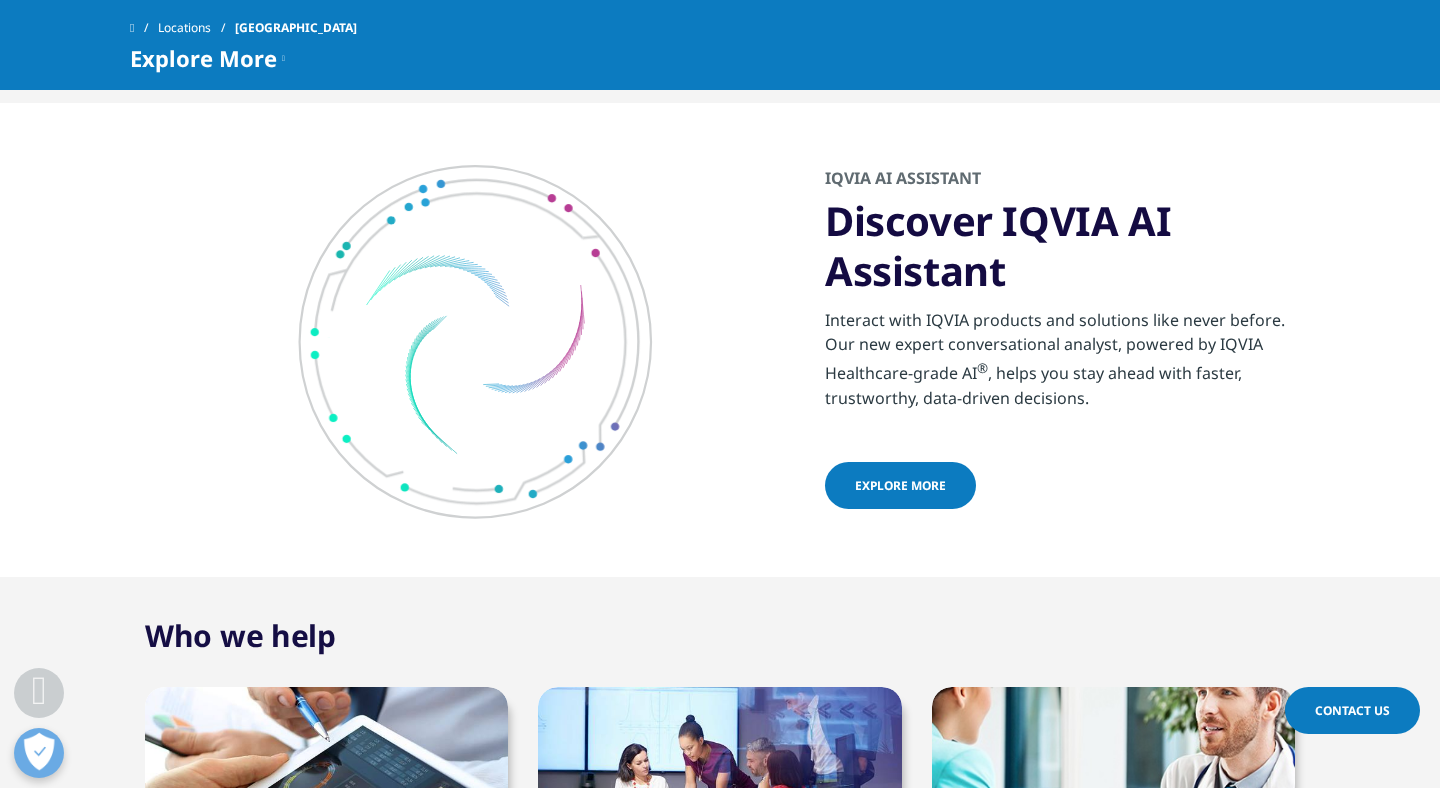 click on "Discover IQVIA AI Assistant" at bounding box center (1067, 246) 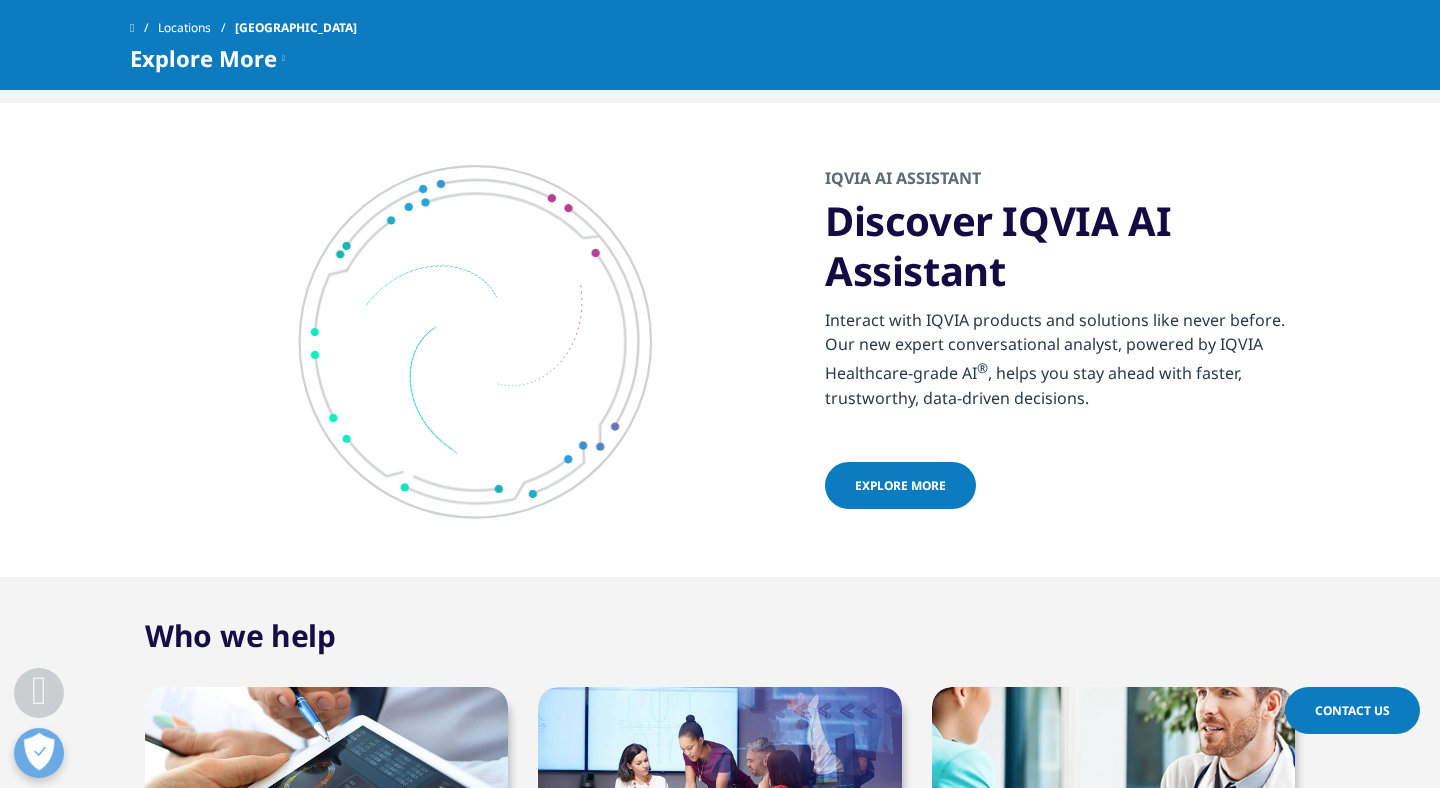 click on "Discover IQVIA AI Assistant" at bounding box center [1067, 246] 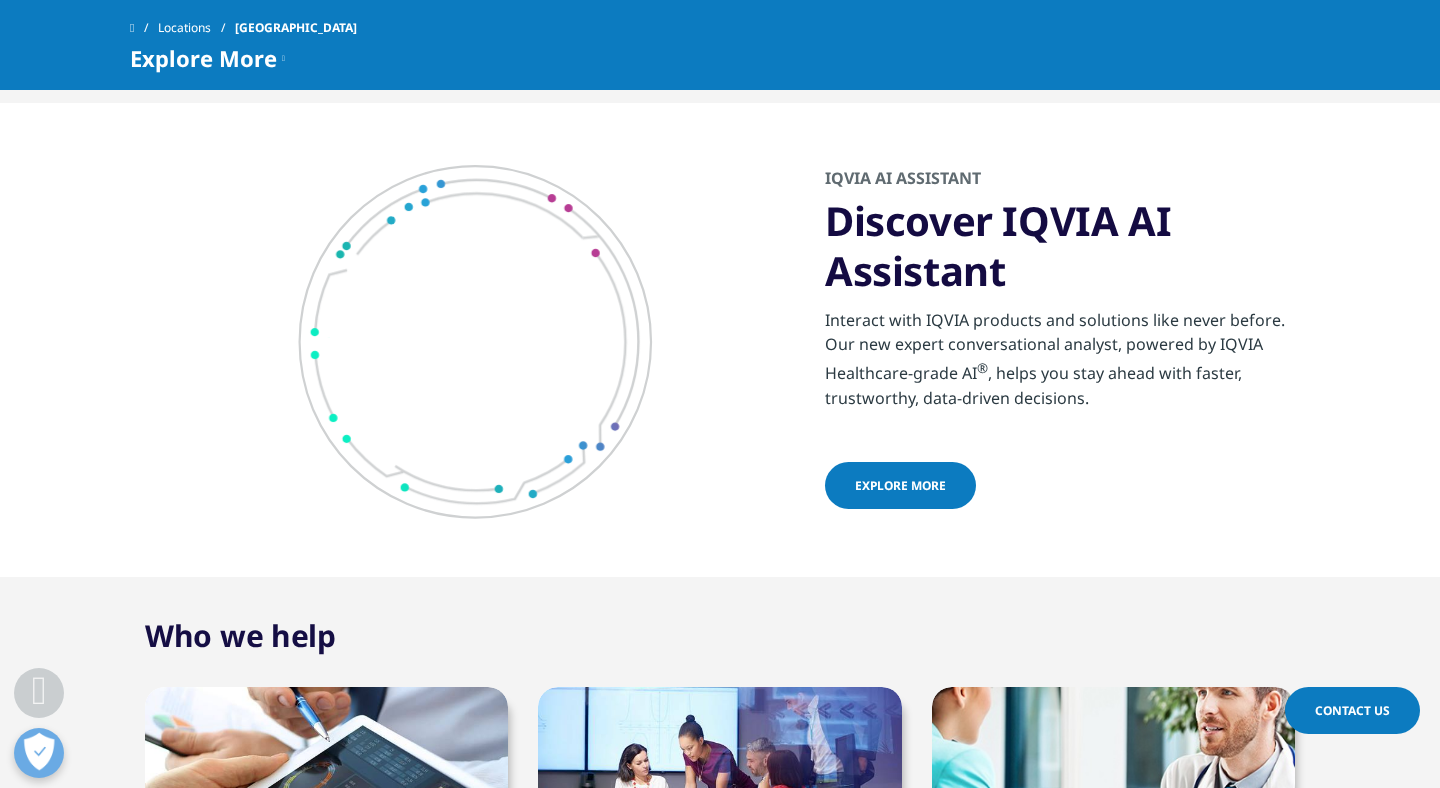 click on "Discover IQVIA AI Assistant" at bounding box center (1067, 246) 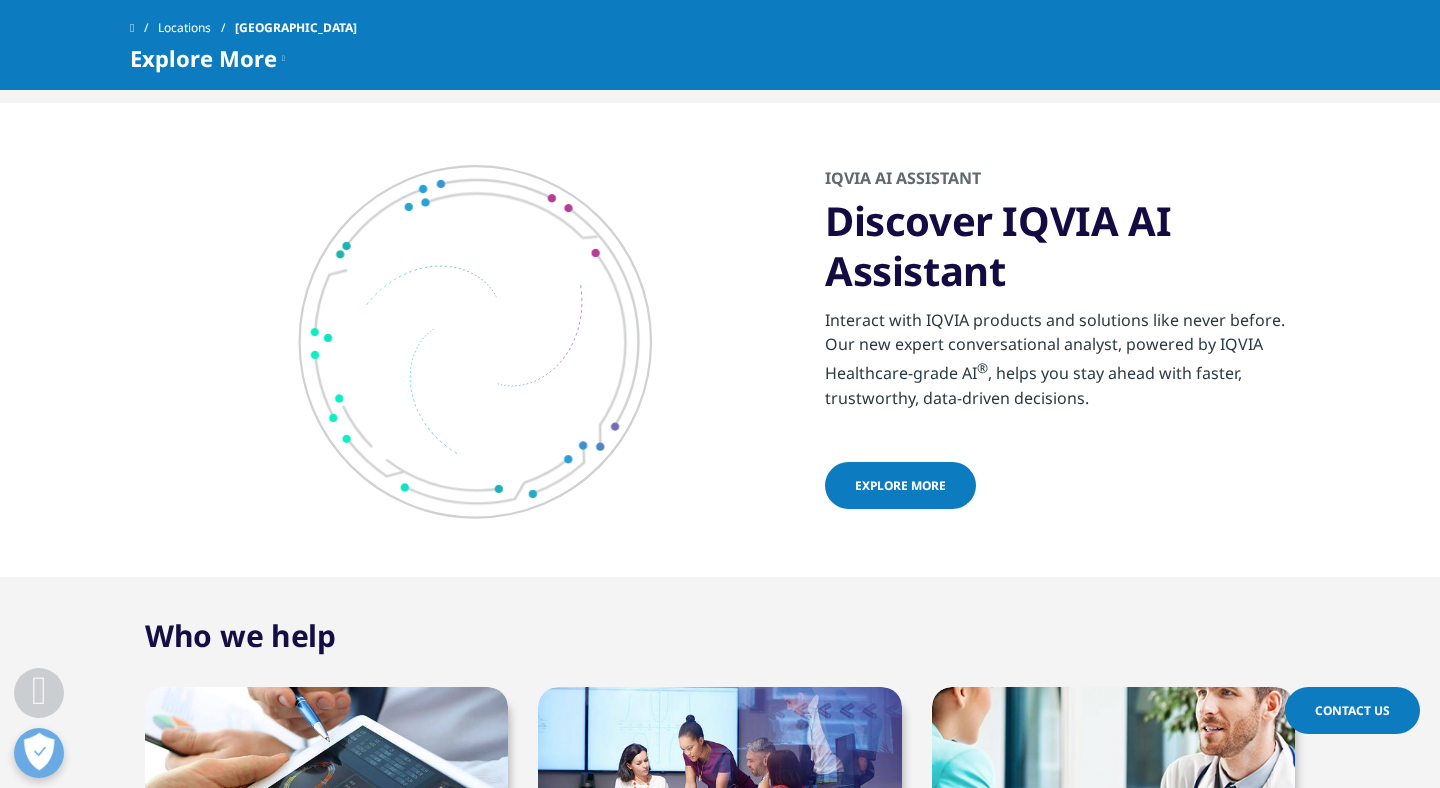 click on "Discover IQVIA AI Assistant" at bounding box center (1067, 246) 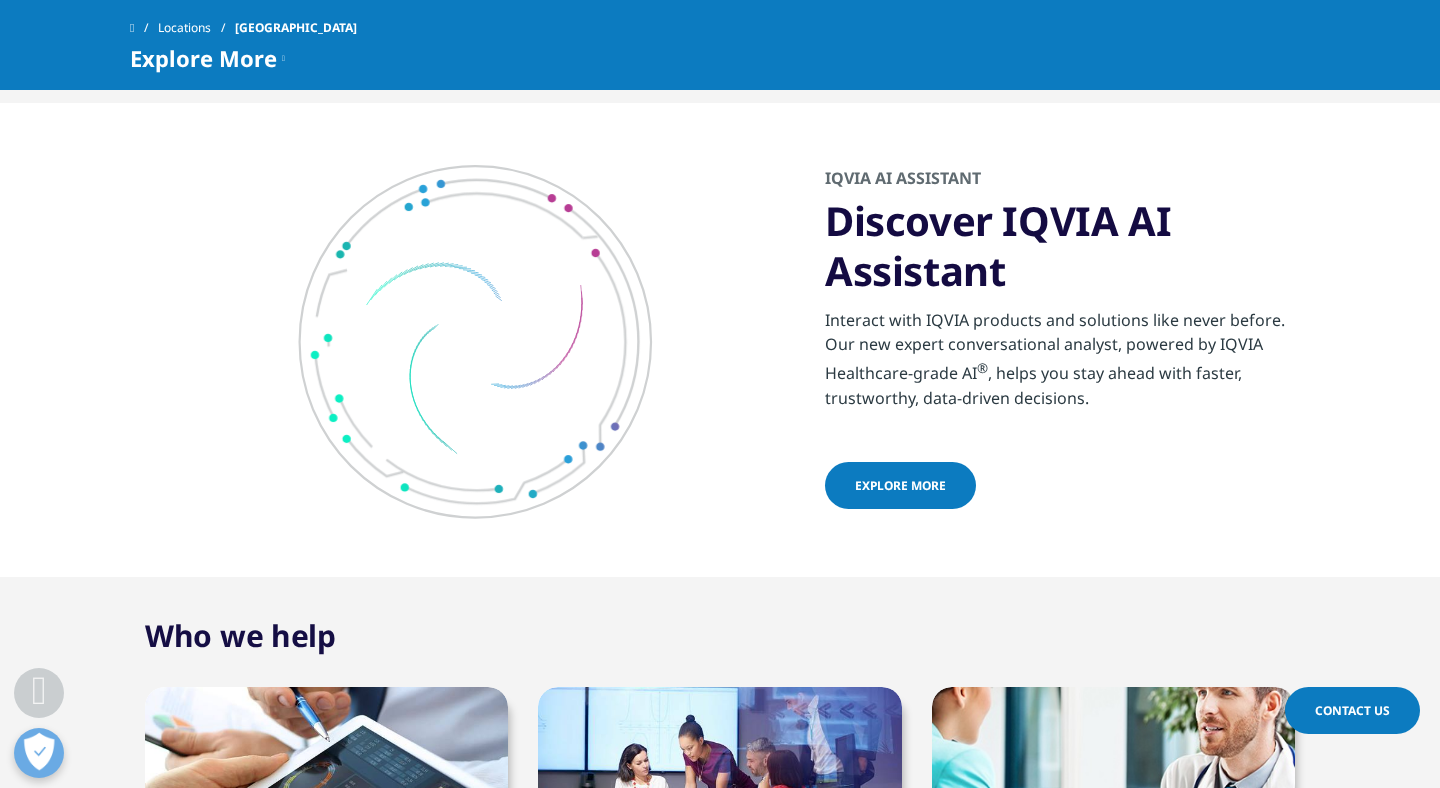 click on "Discover IQVIA AI Assistant" at bounding box center (1067, 246) 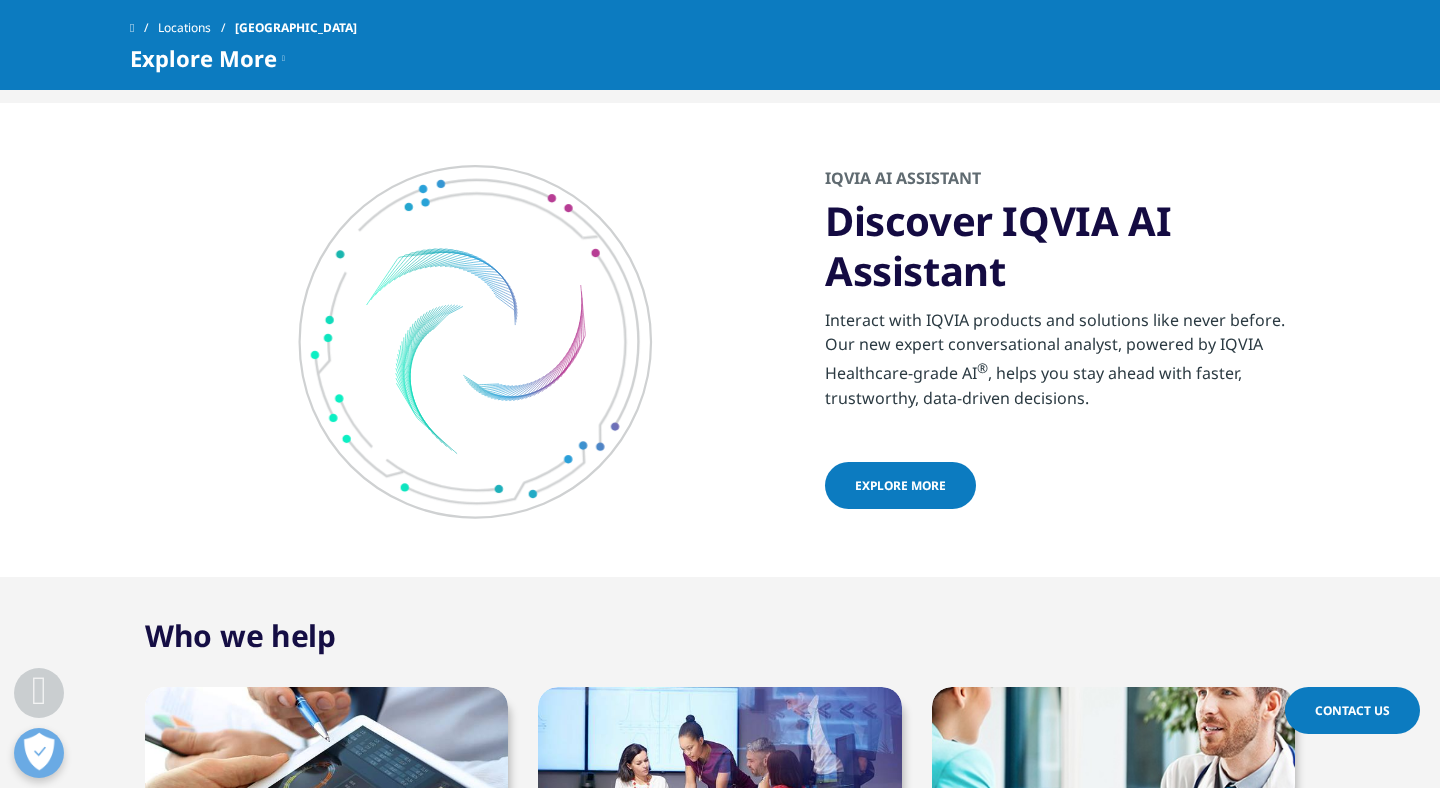 click on "IQVIA AI Assistant" at bounding box center (1067, 181) 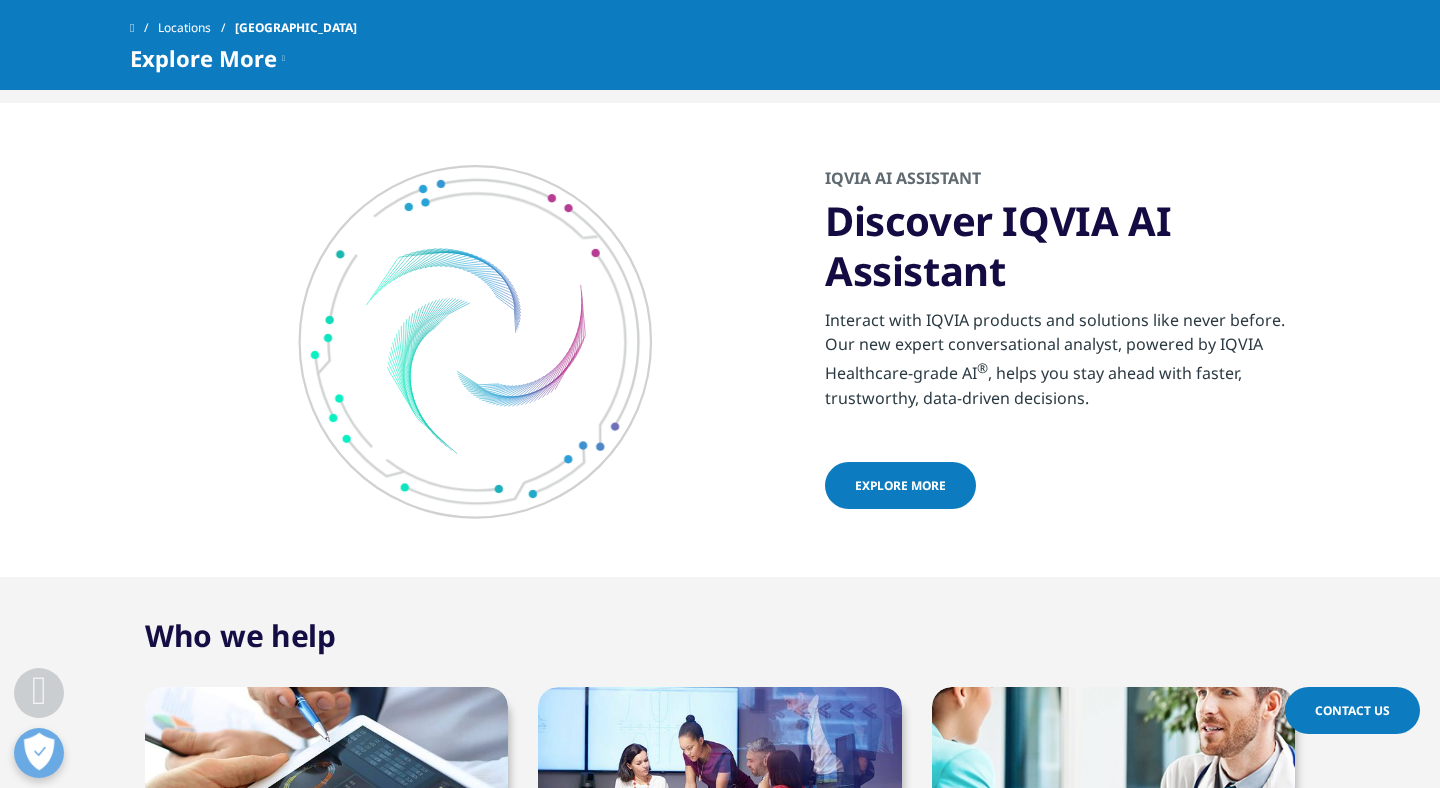 click on "IQVIA AI Assistant" at bounding box center (1067, 181) 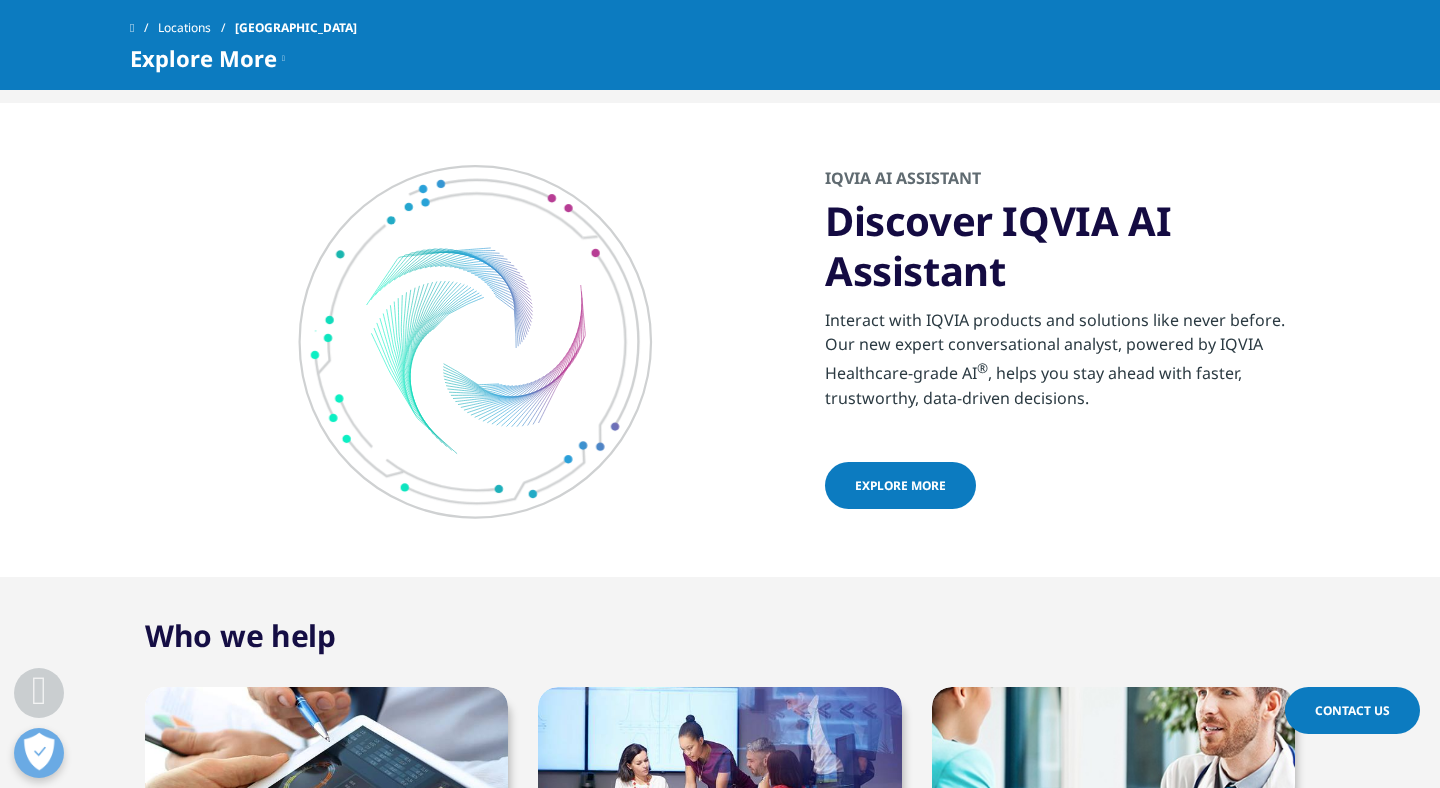 click on "IQVIA AI Assistant" at bounding box center [1067, 181] 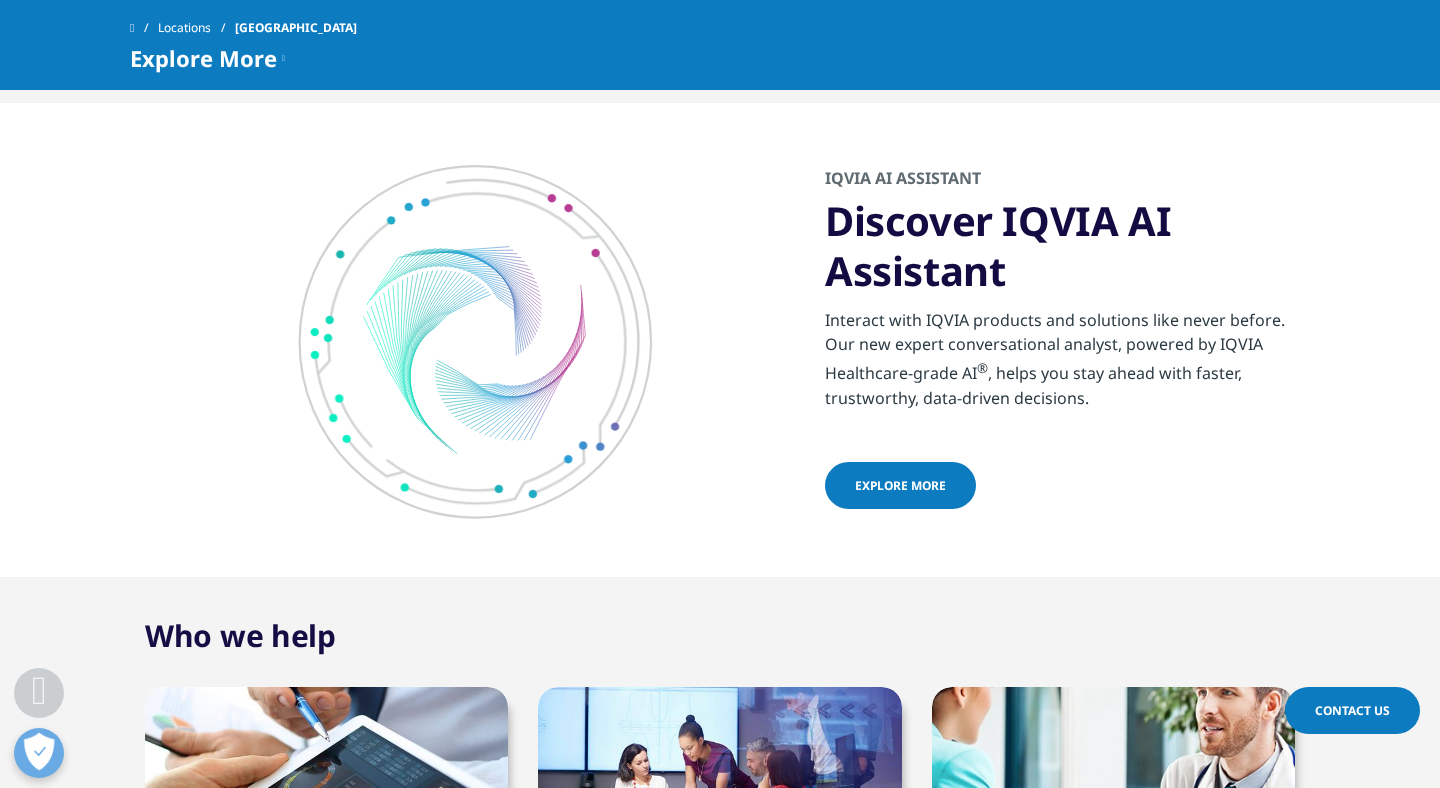 click on "IQVIA AI Assistant" at bounding box center (1067, 181) 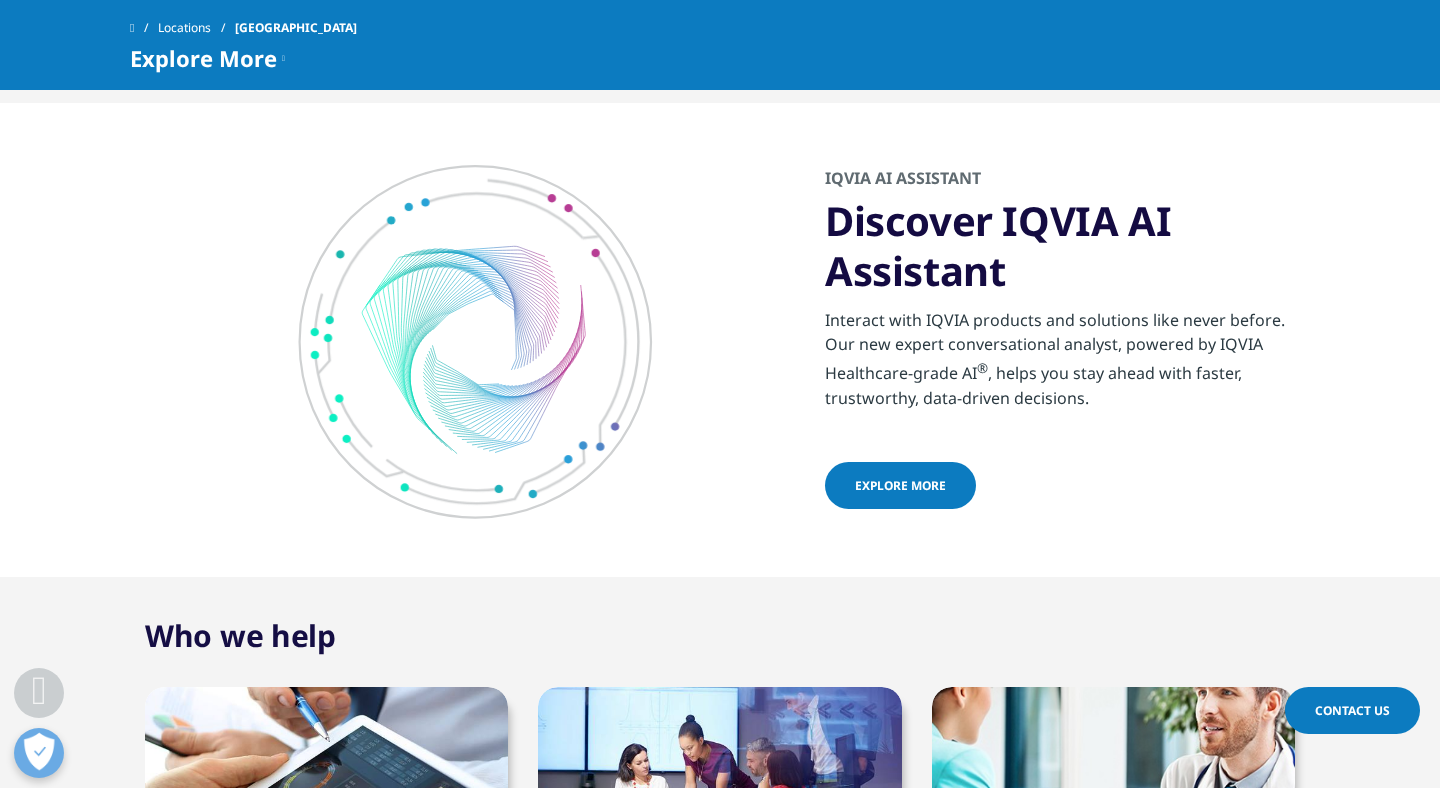 click on "IQVIA AI Assistant" at bounding box center (1067, 181) 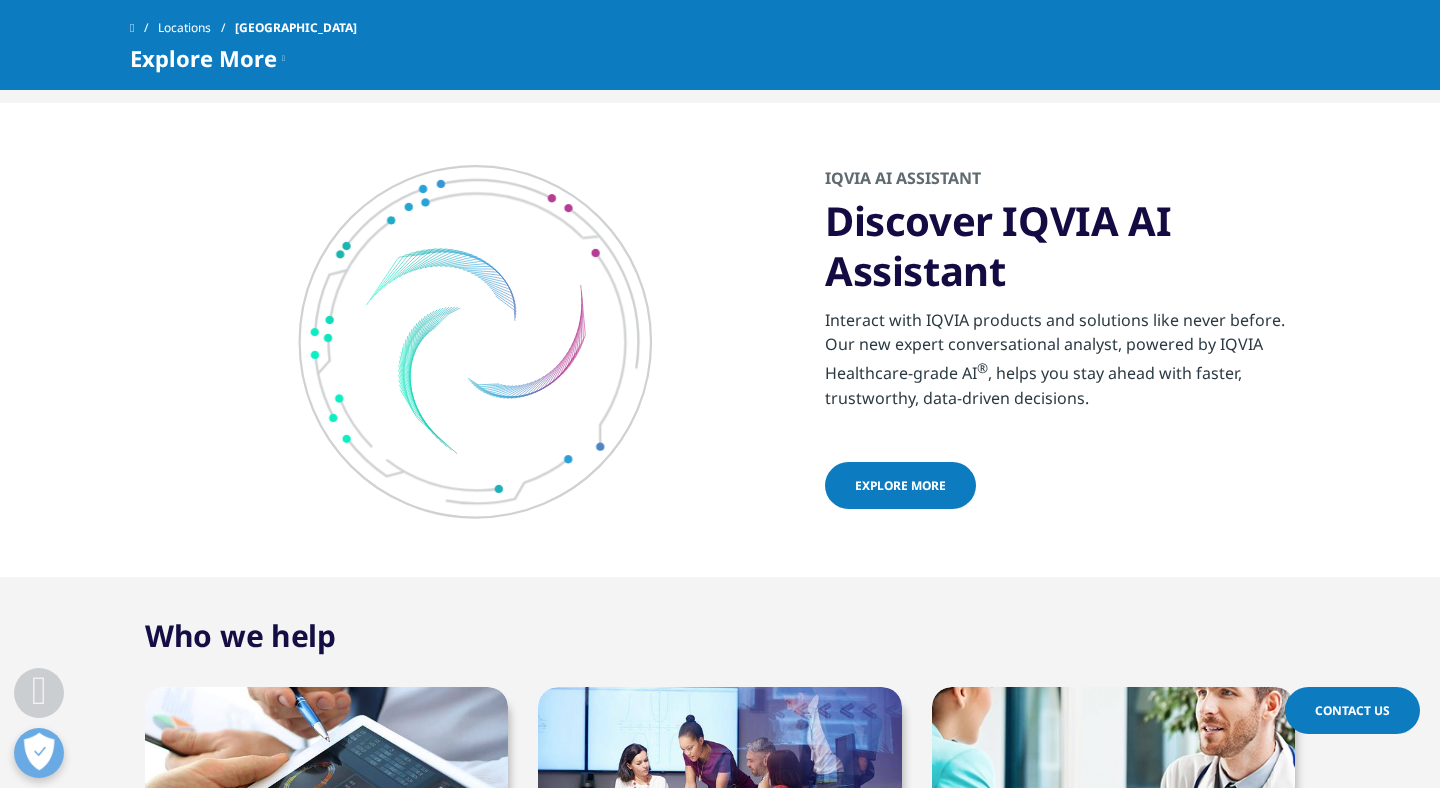 click on "IQVIA AI Assistant" at bounding box center [1067, 181] 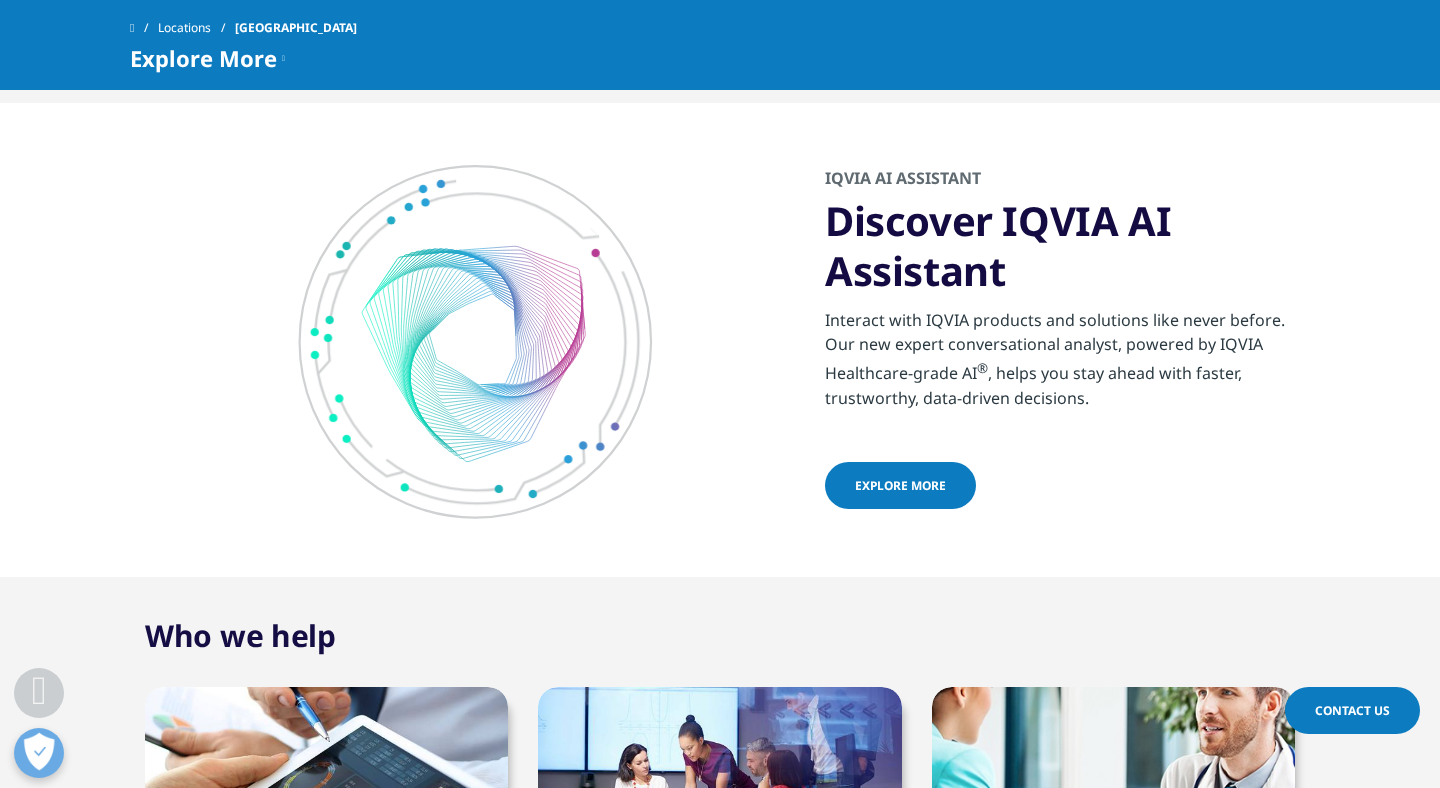 click on "Interact with IQVIA products and solutions like never before. Our new expert conversational analyst, powered by IQVIA Healthcare-grade AI ® , helps you stay ahead with faster, trustworthy, data-driven decisions." at bounding box center (1067, 364) 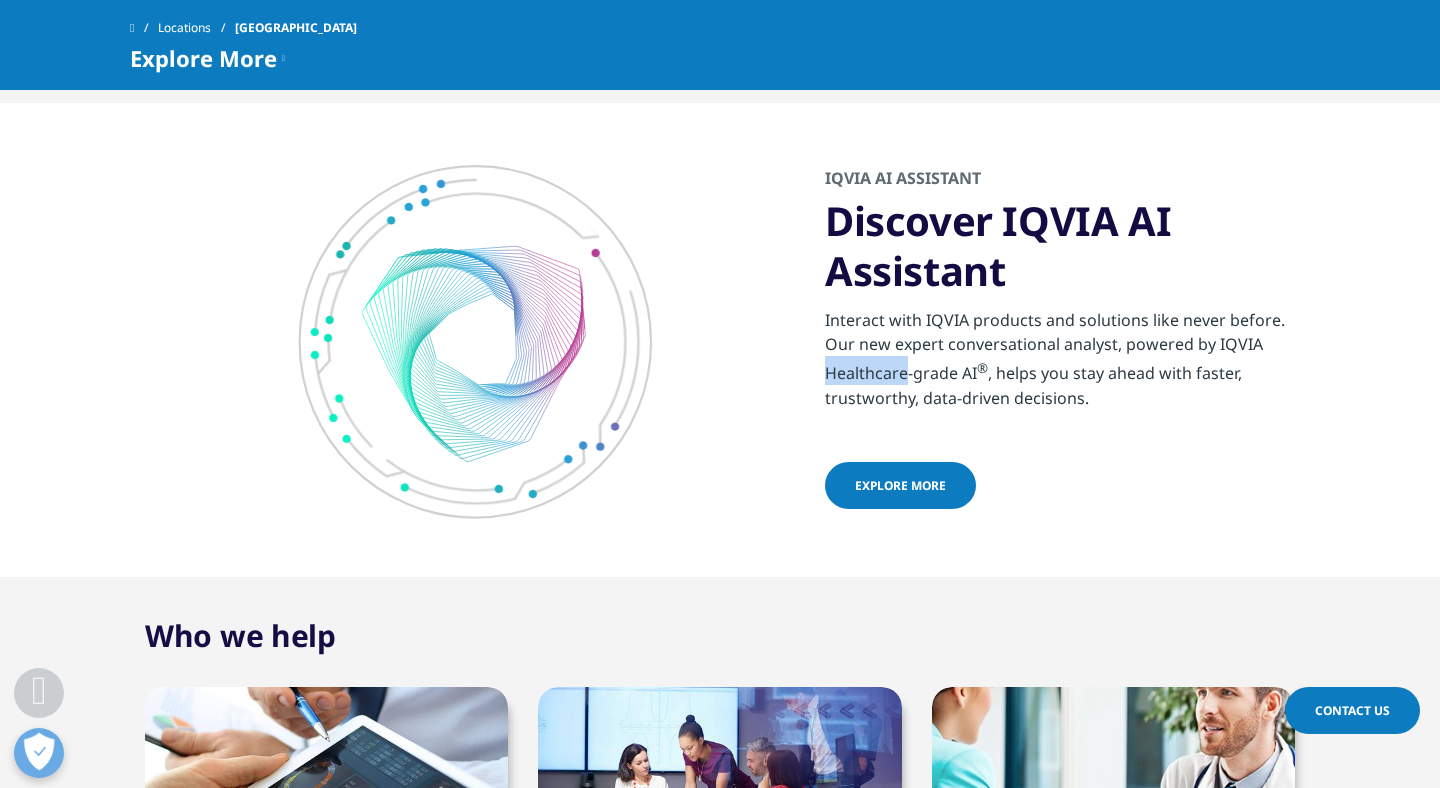click on "Interact with IQVIA products and solutions like never before. Our new expert conversational analyst, powered by IQVIA Healthcare-grade AI ® , helps you stay ahead with faster, trustworthy, data-driven decisions." at bounding box center (1067, 364) 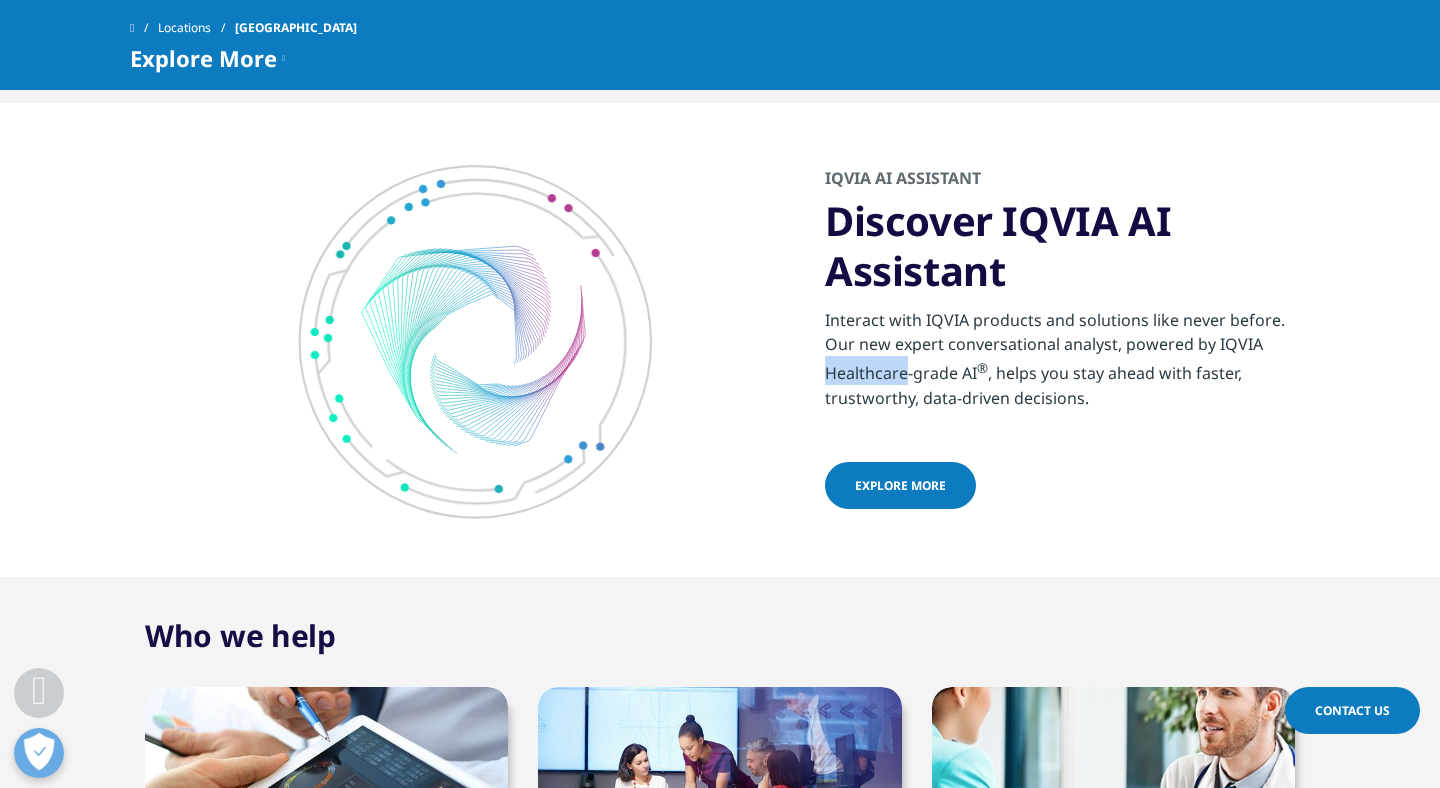 click on "Interact with IQVIA products and solutions like never before. Our new expert conversational analyst, powered by IQVIA Healthcare-grade AI ® , helps you stay ahead with faster, trustworthy, data-driven decisions." at bounding box center [1067, 364] 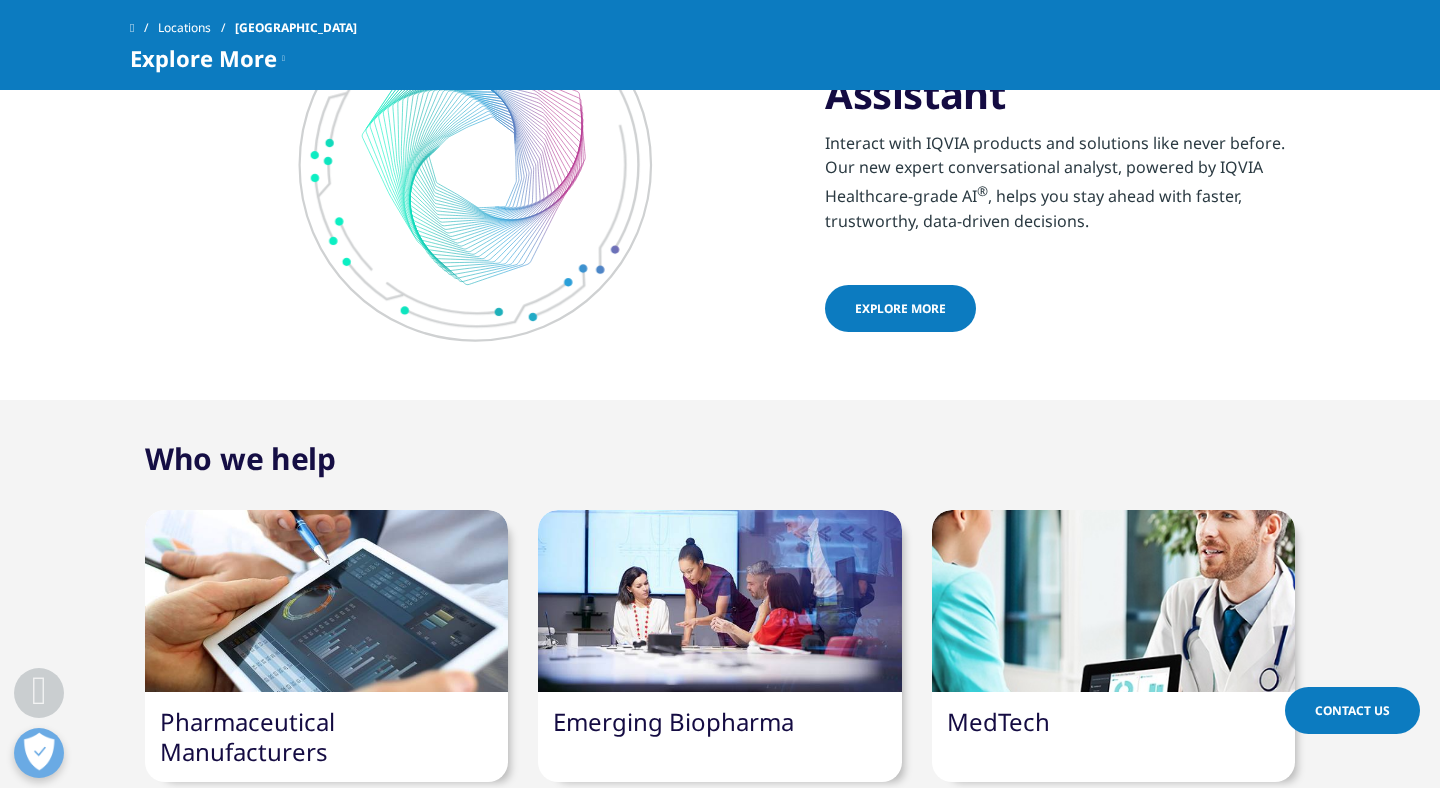 scroll, scrollTop: 1041, scrollLeft: 0, axis: vertical 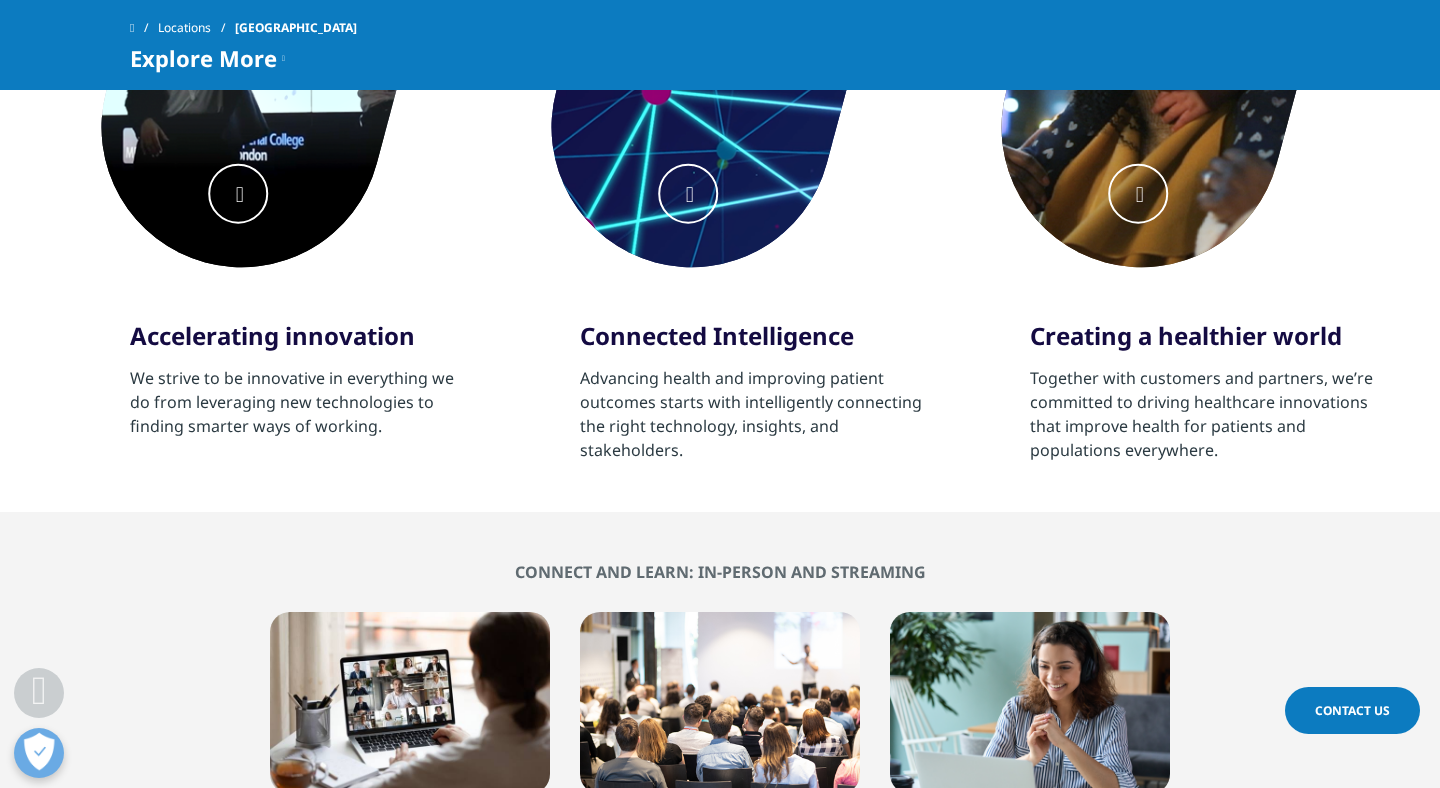 click on "Accelerating innovation" at bounding box center [302, 336] 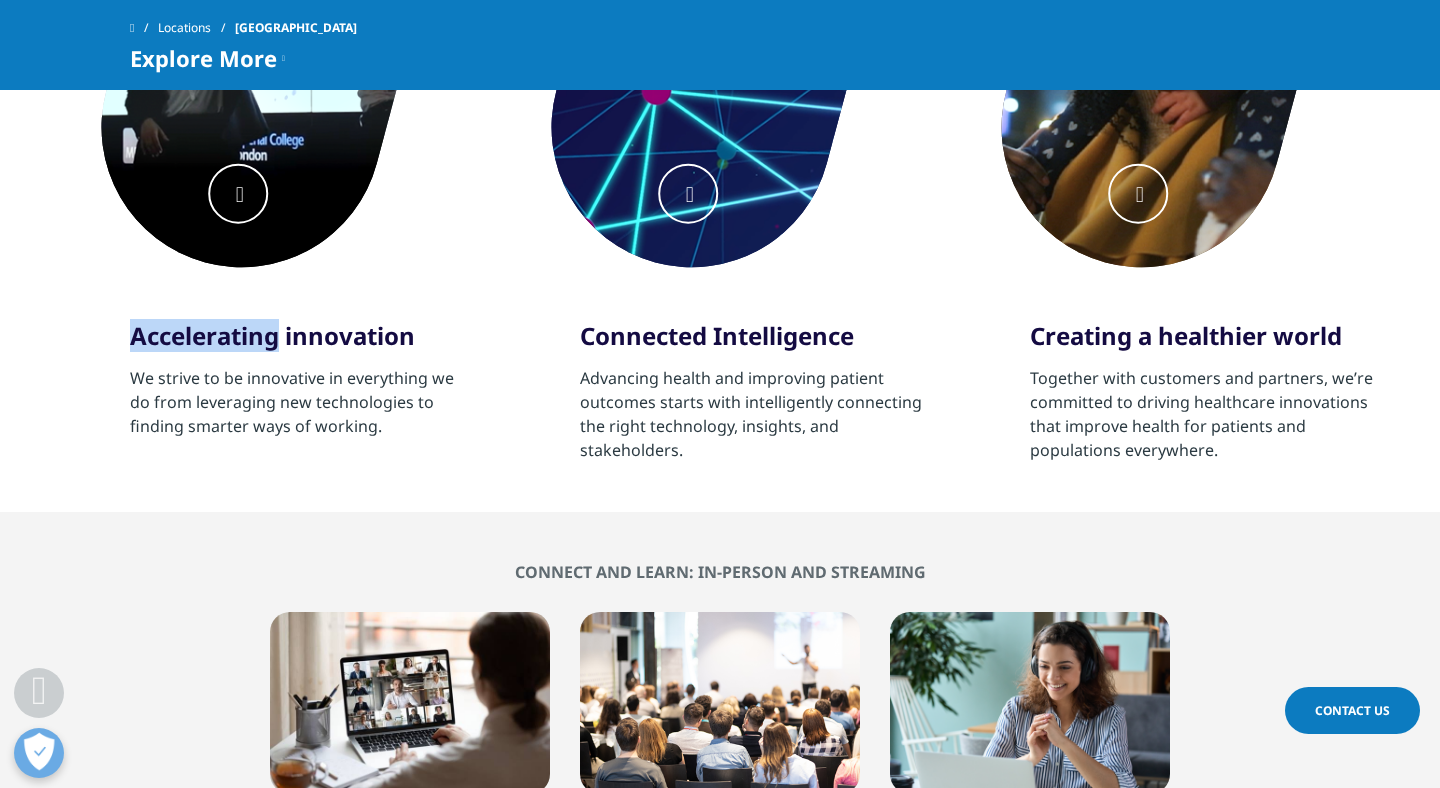 click on "Accelerating innovation" at bounding box center (302, 336) 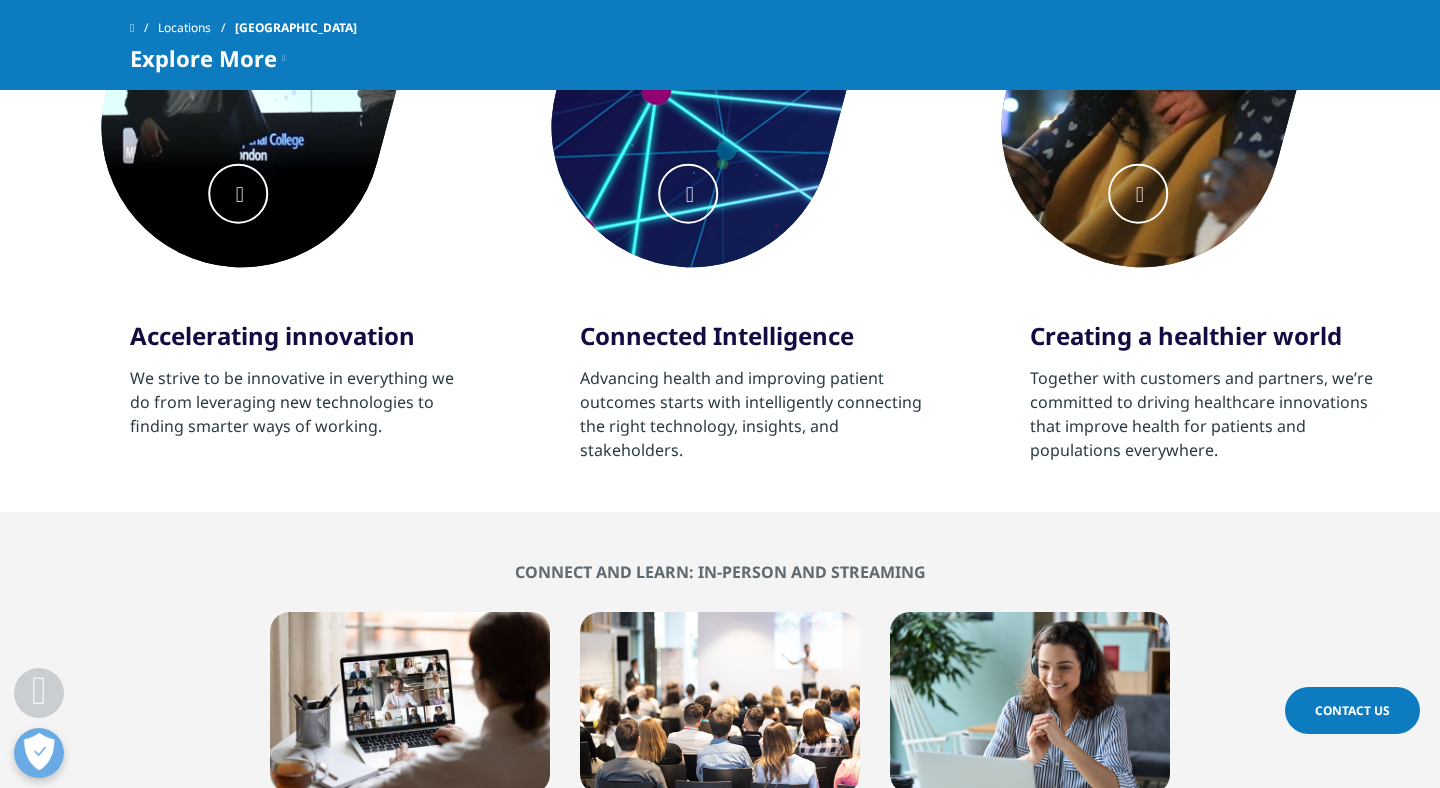 click on "Accelerating innovation" at bounding box center [302, 336] 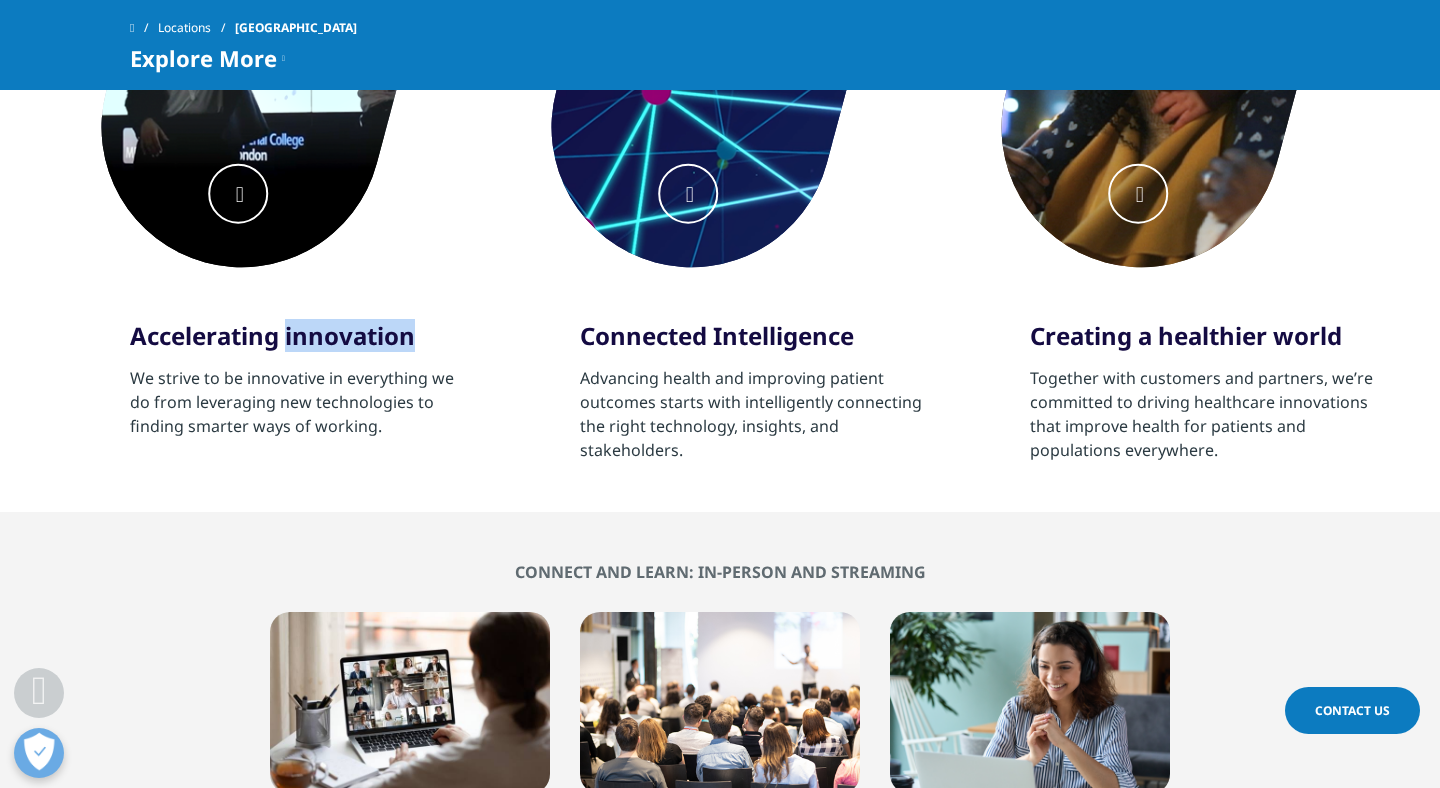 click on "Accelerating innovation" at bounding box center (302, 336) 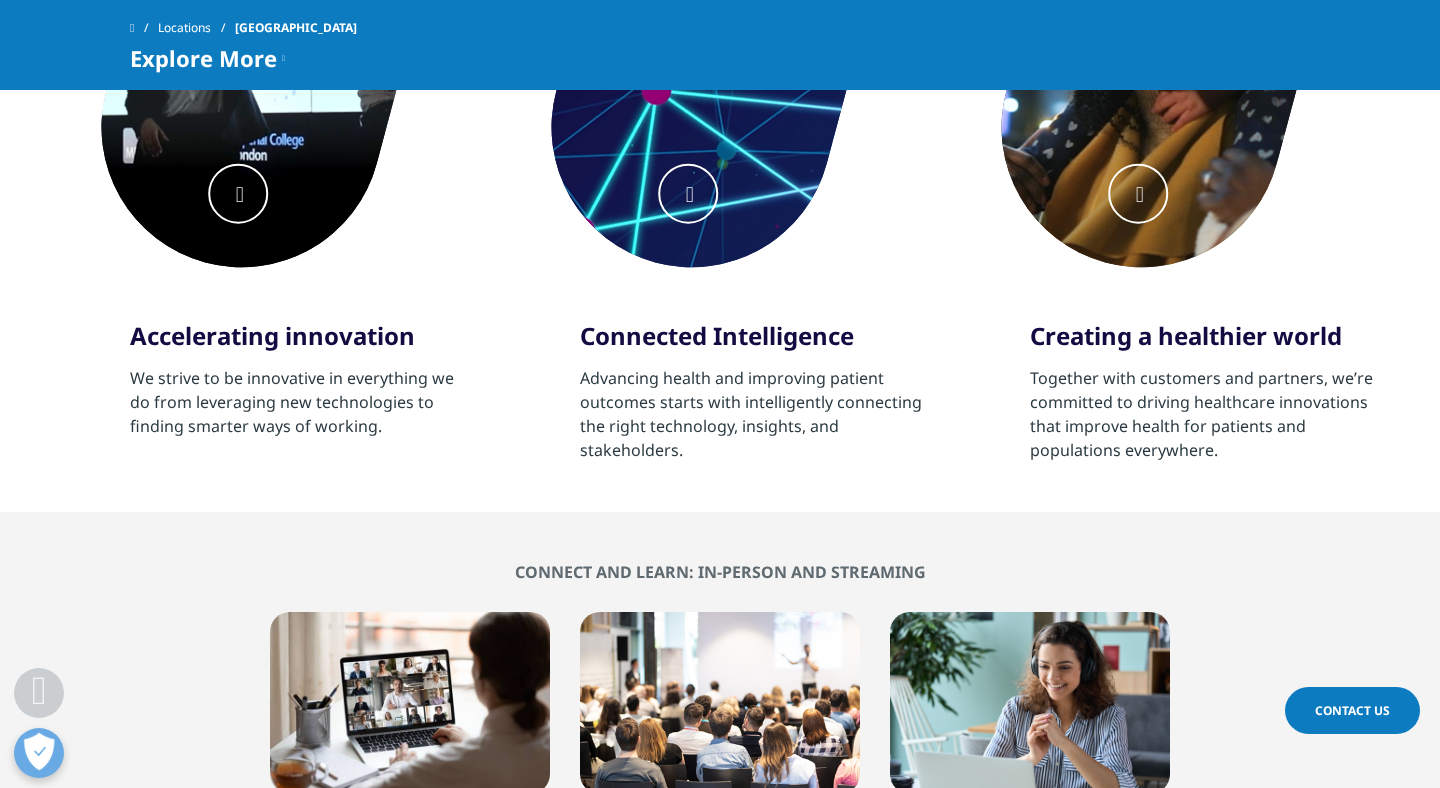 click on "We strive to be innovative in everything we do from leveraging new technologies to finding smarter ways of working." at bounding box center [302, 402] 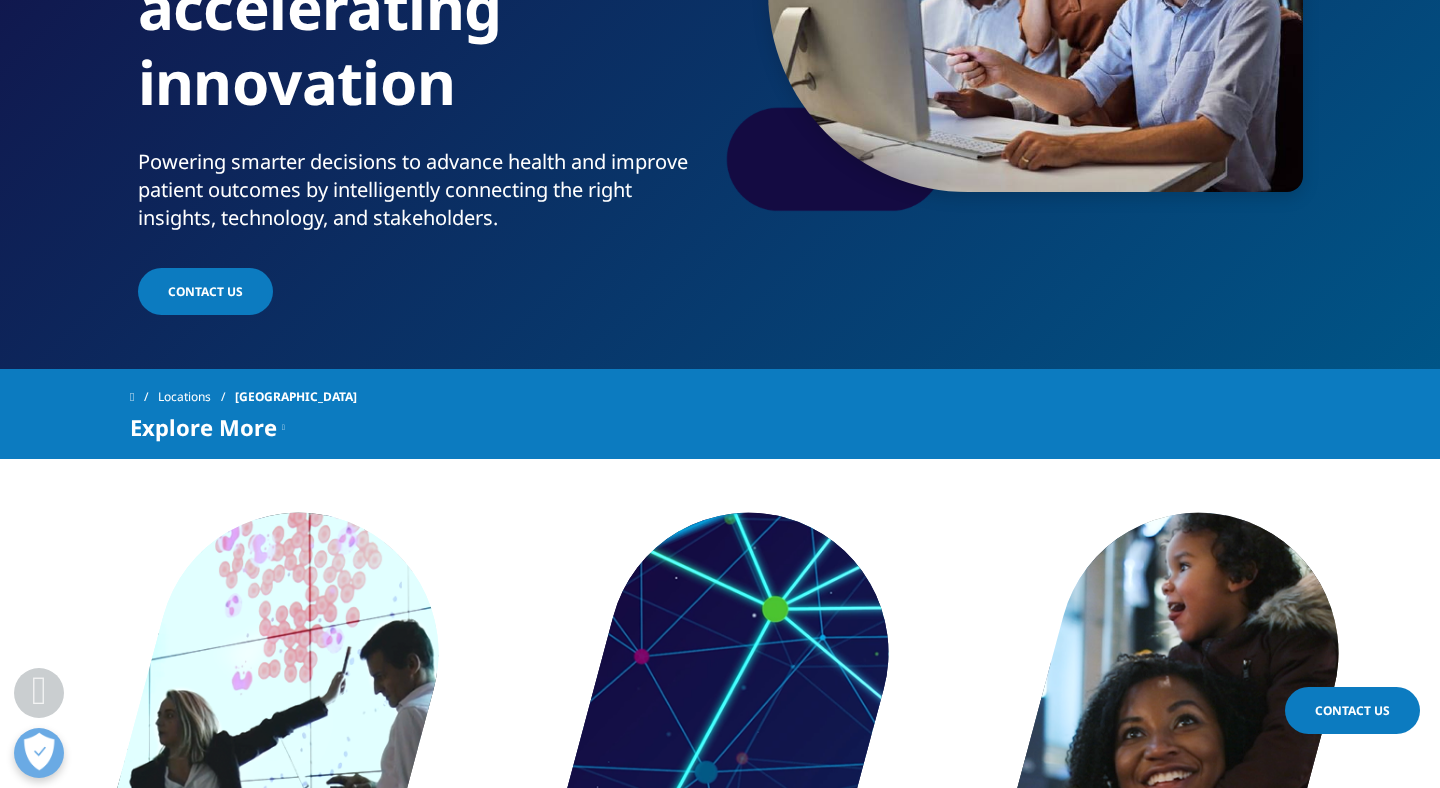 scroll, scrollTop: 0, scrollLeft: 0, axis: both 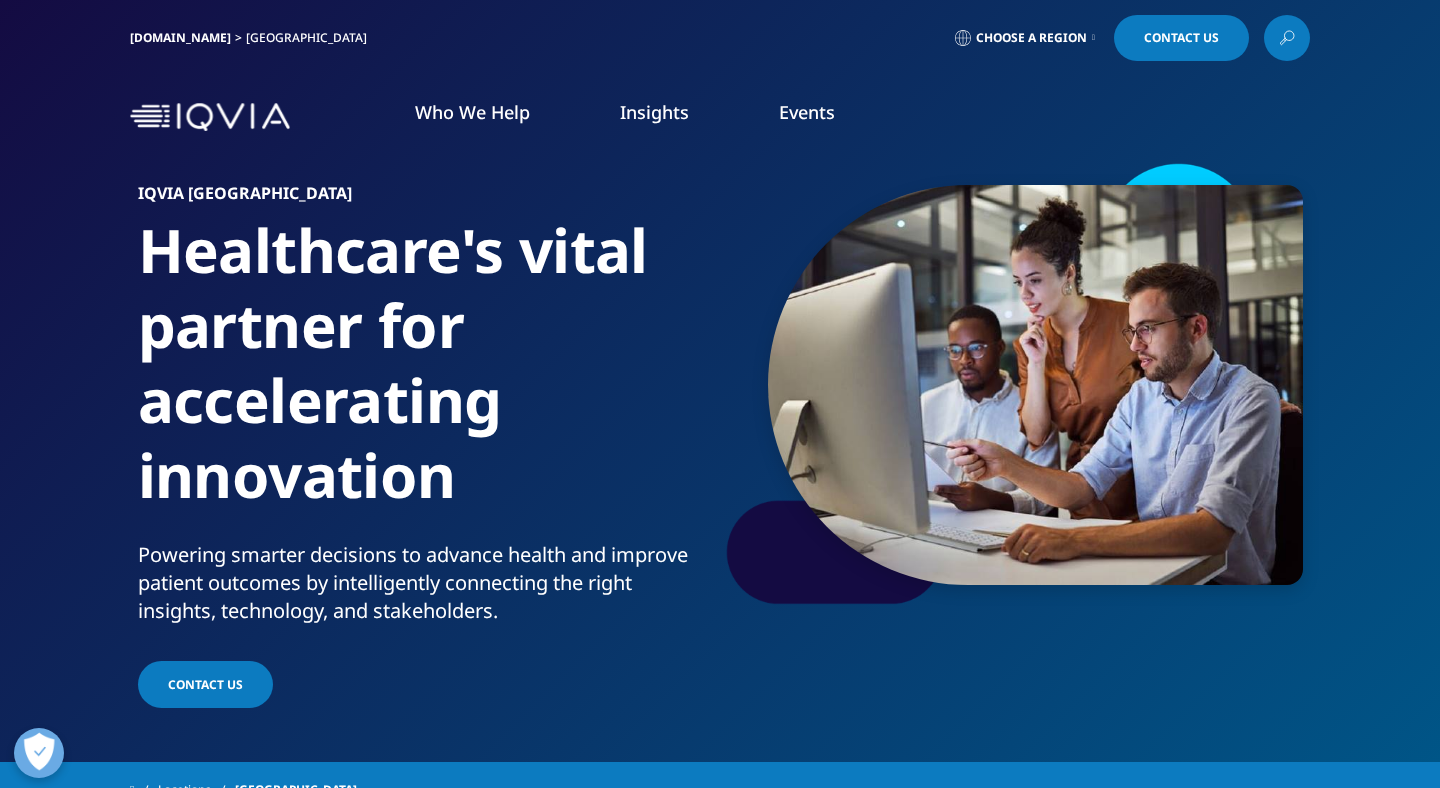 click on "Healthcare's vital partner for accelerating  innovation" at bounding box center [425, 377] 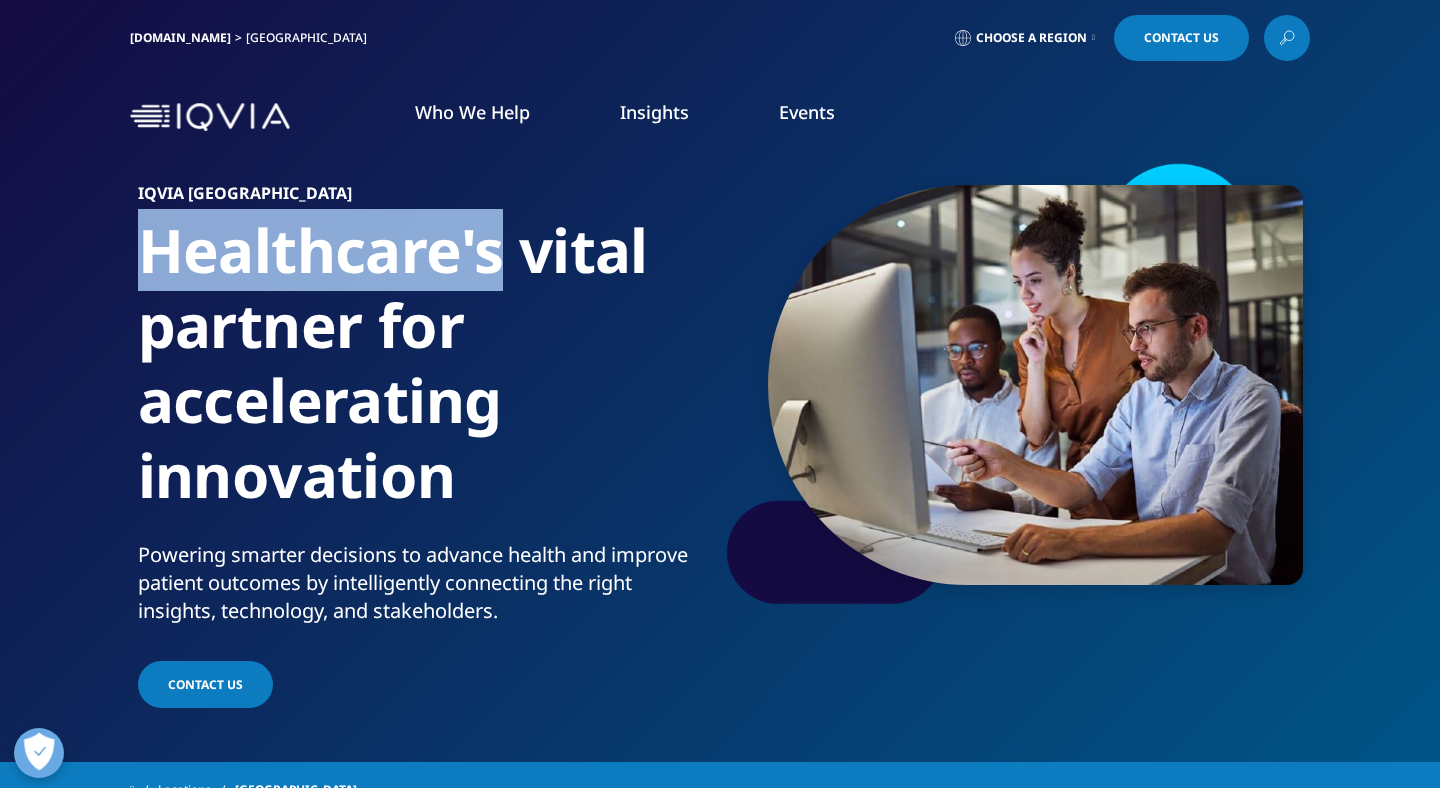 click on "Healthcare's vital partner for accelerating  innovation" at bounding box center [425, 377] 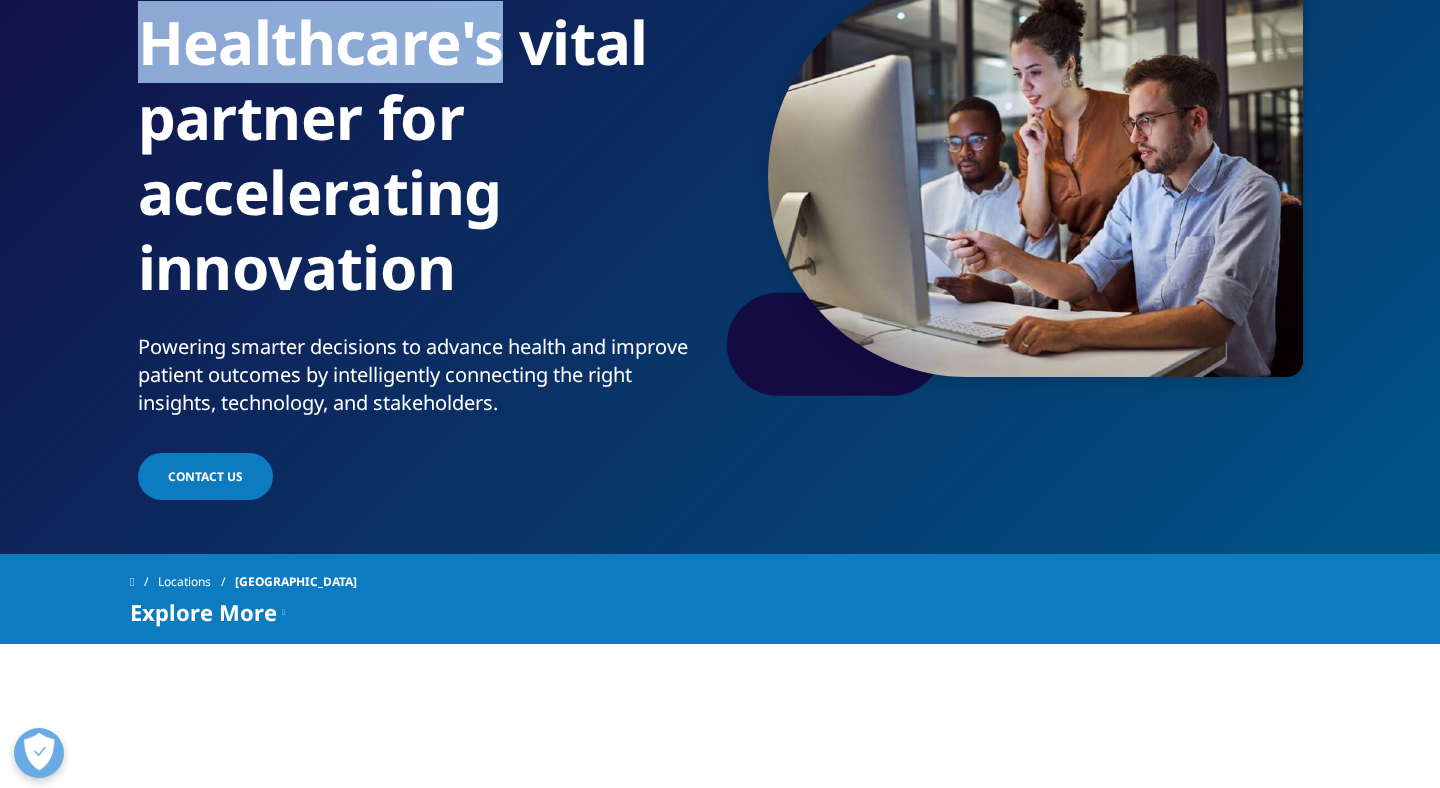scroll, scrollTop: 253, scrollLeft: 0, axis: vertical 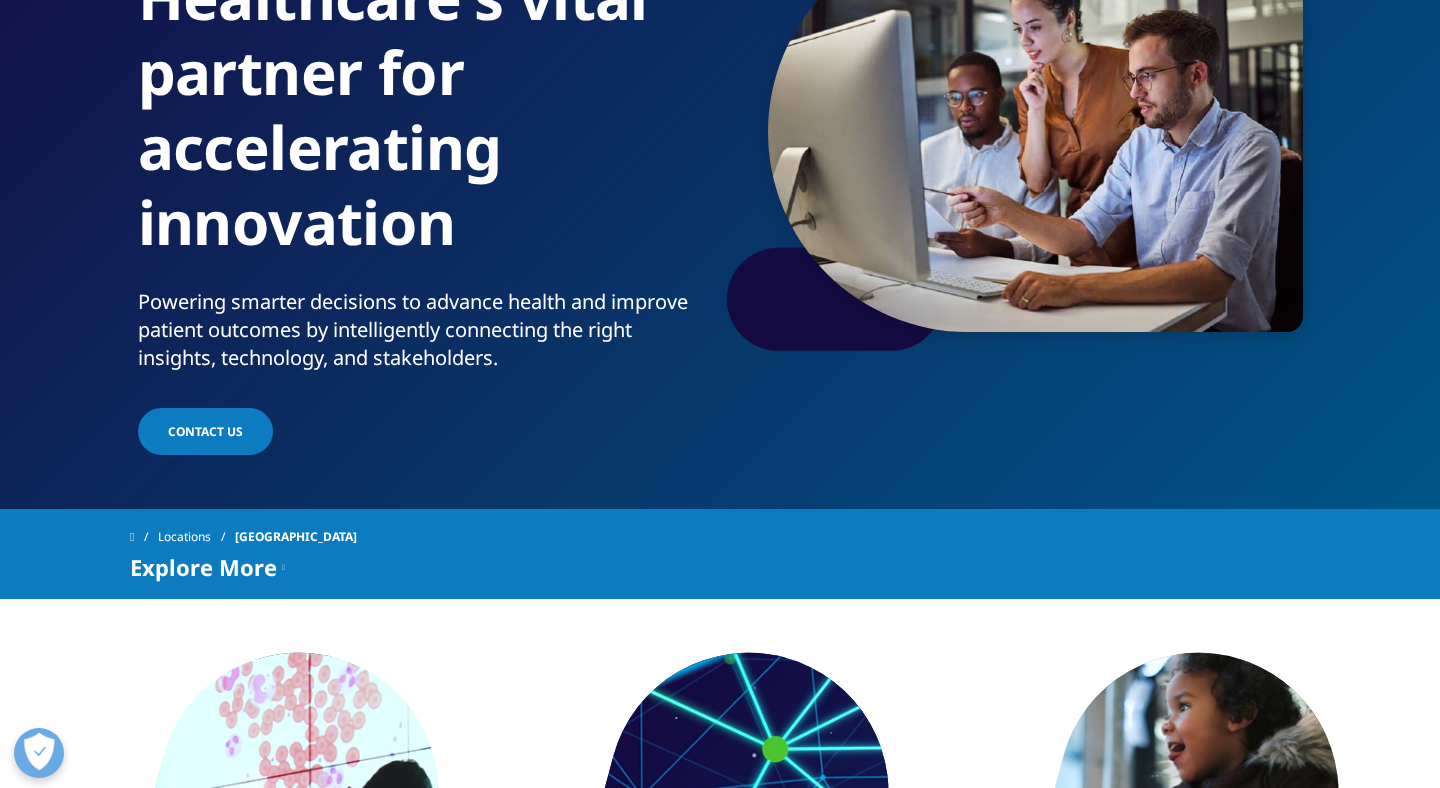 click on "Accelerating innovation
We strive to be innovative in everything we do from leveraging new technologies to finding smarter ways of working.
Connected Intelligence
Advancing health and improving patient outcomes starts with intelligently connecting the right technology, insights, and stakeholders.
Creating a healthier world / -" at bounding box center [720, 994] 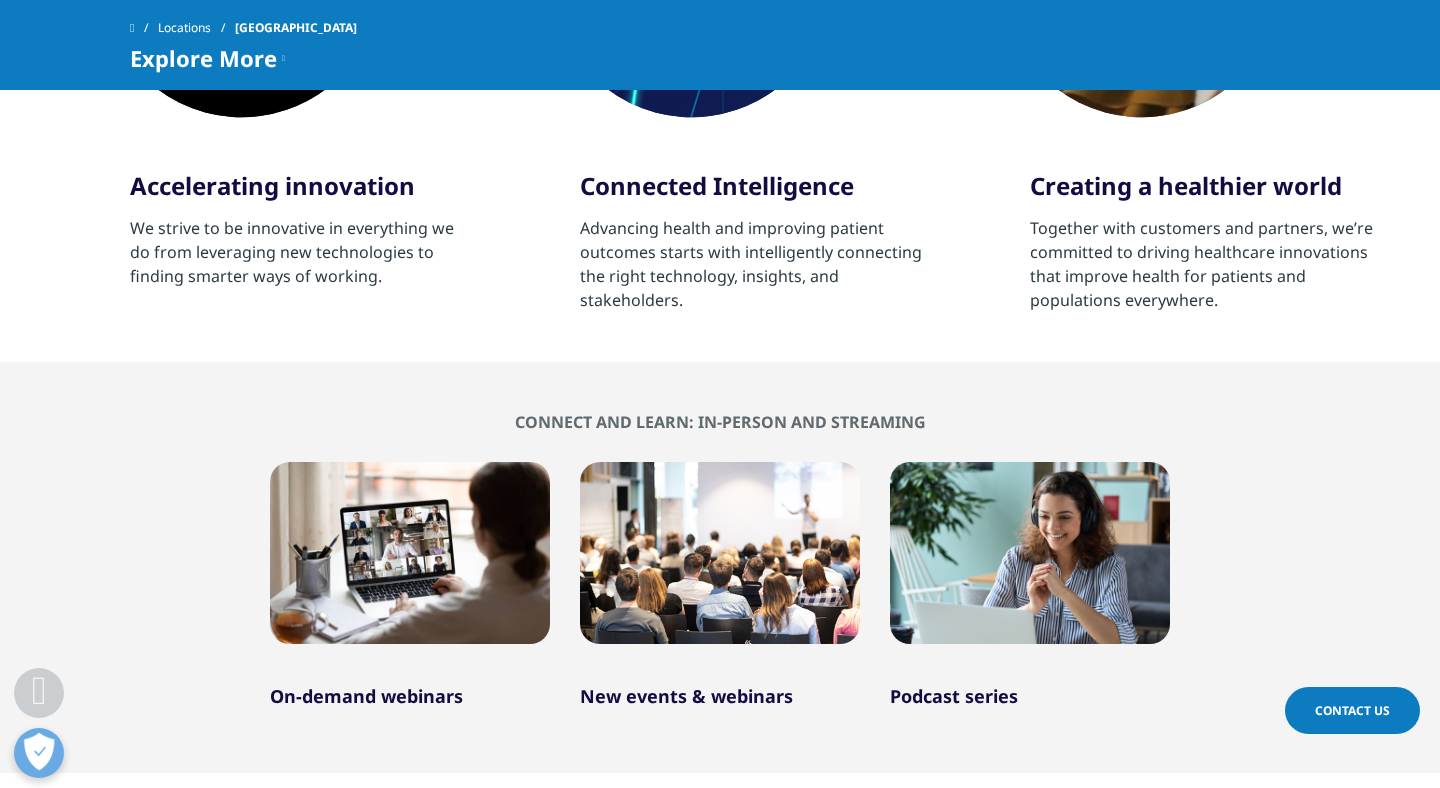 scroll, scrollTop: 1234, scrollLeft: 0, axis: vertical 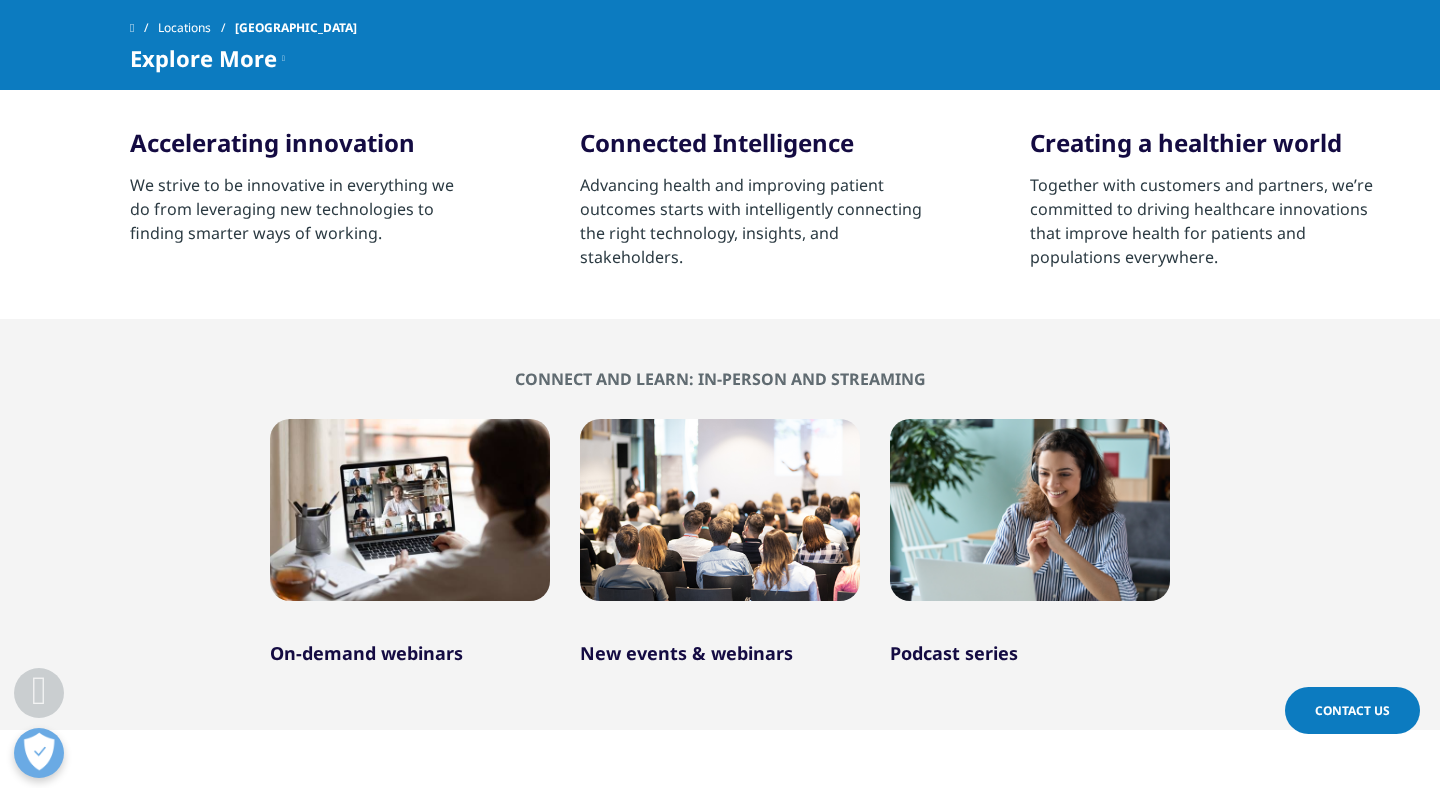 click on "Accelerating innovation
We strive to be innovative in everything we do from leveraging new technologies to finding smarter ways of working.
Connected Intelligence
Advancing health and improving patient outcomes starts with intelligently connecting the right technology, insights, and stakeholders.
Creating a healthier world" at bounding box center [720, -77] 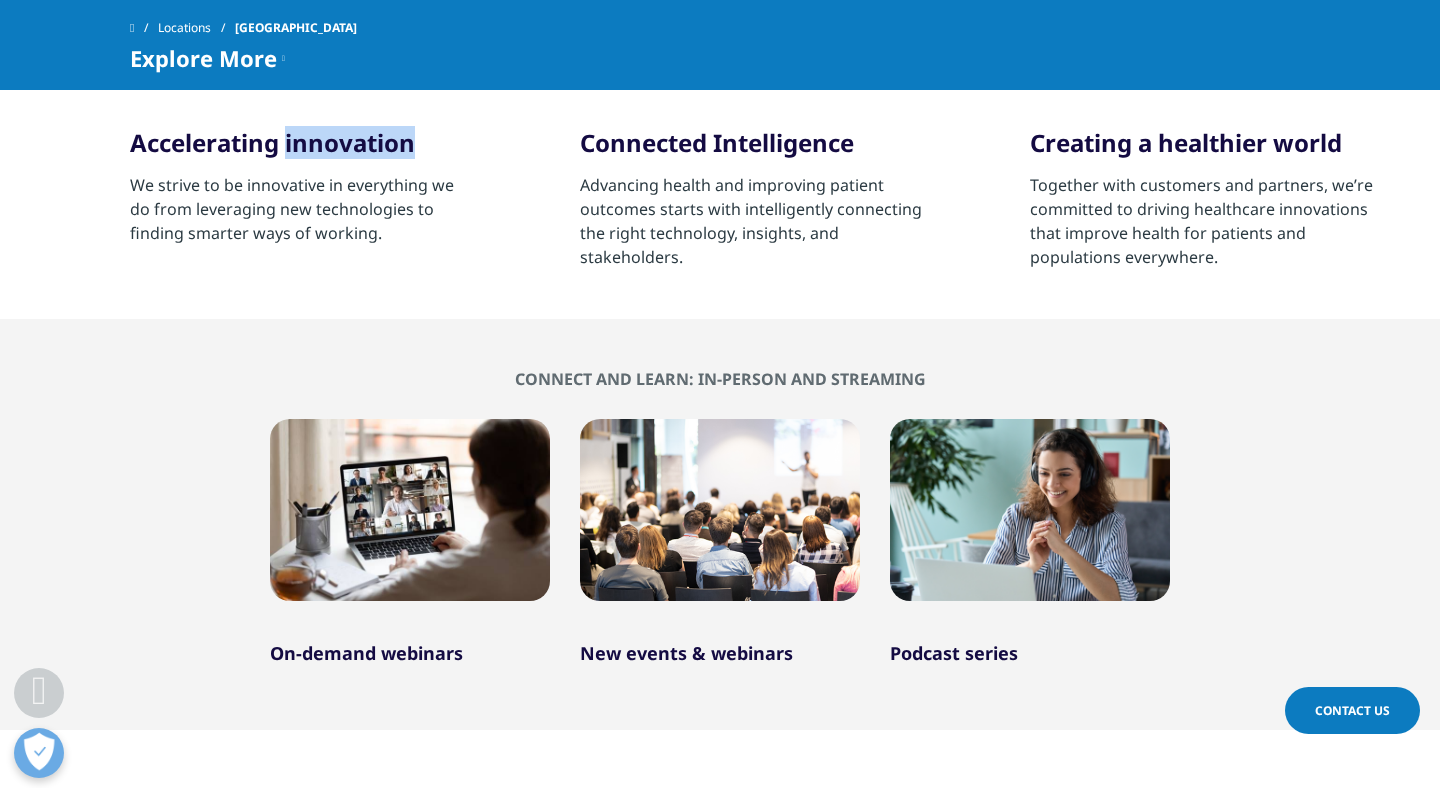 click on "Accelerating innovation" at bounding box center (302, 143) 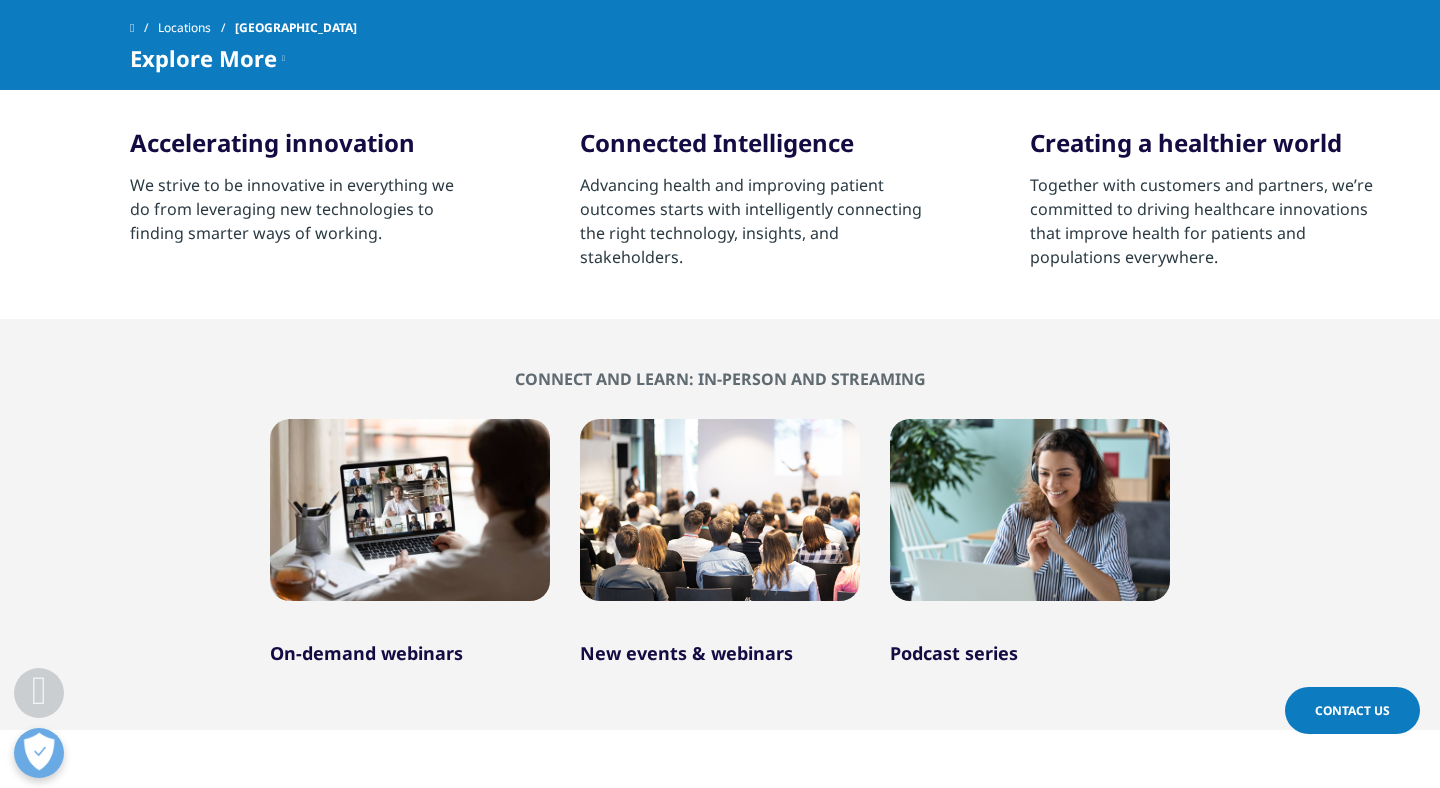 click on "Accelerating innovation" at bounding box center [302, 143] 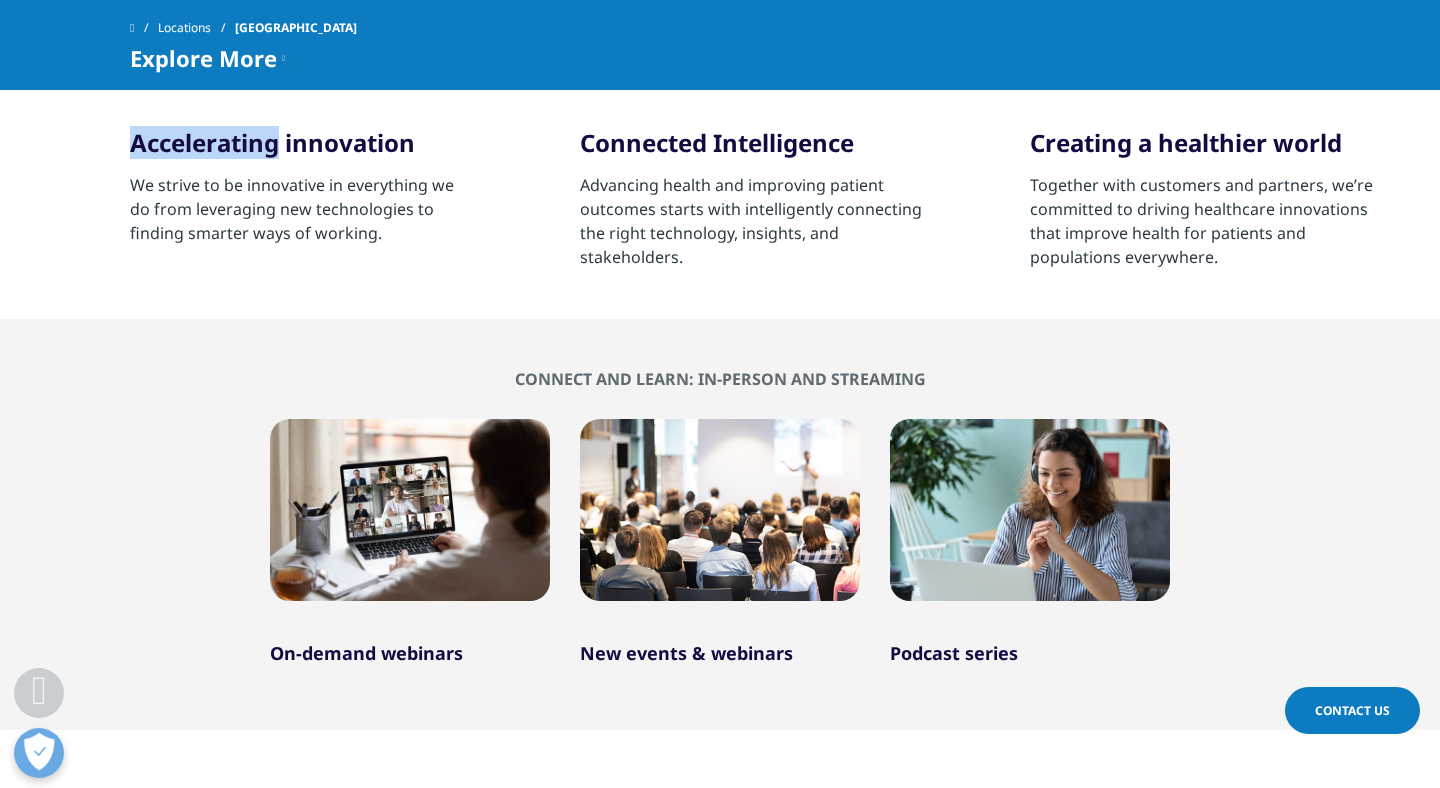 click on "Accelerating innovation" at bounding box center (302, 143) 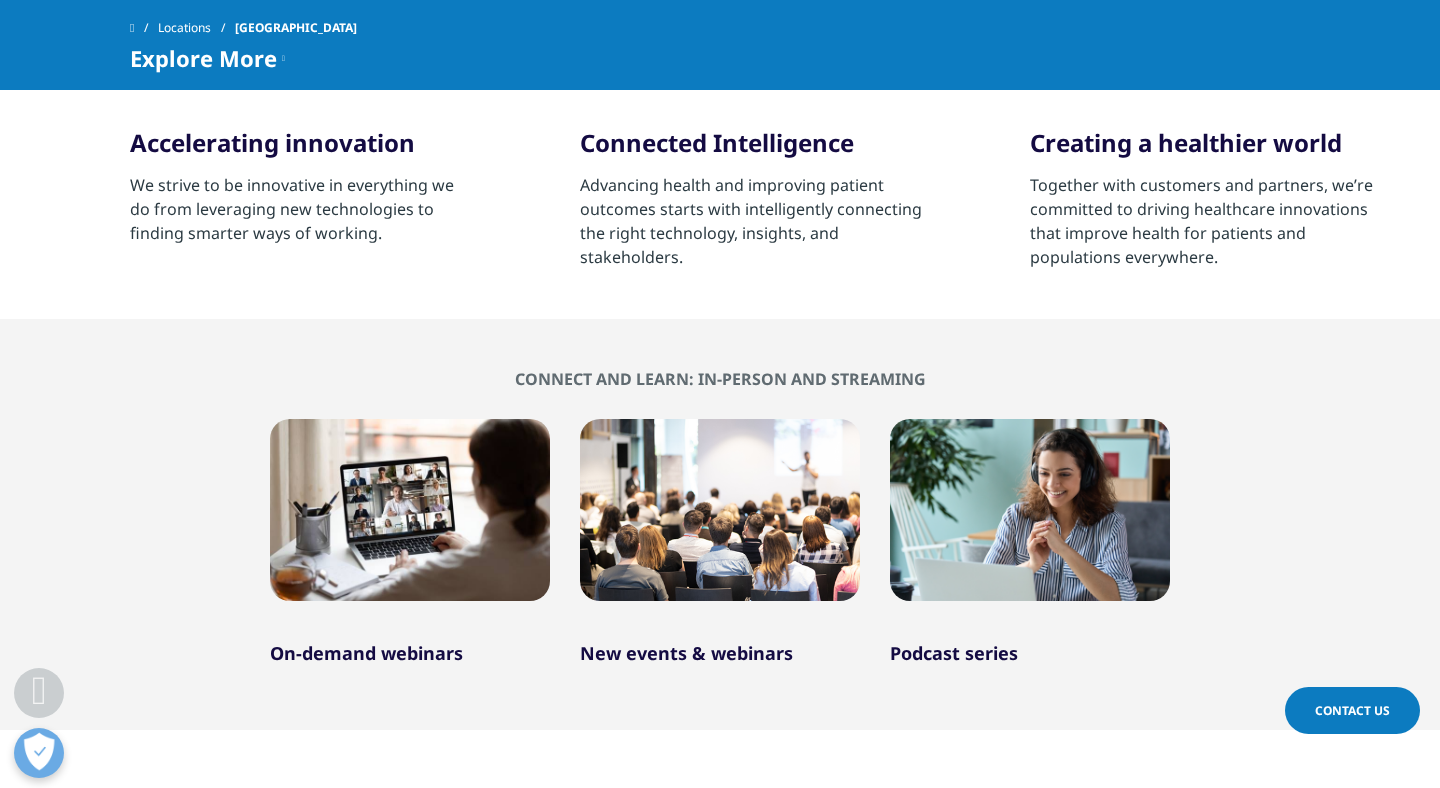 click on "We strive to be innovative in everything we do from leveraging new technologies to finding smarter ways of working." at bounding box center [302, 209] 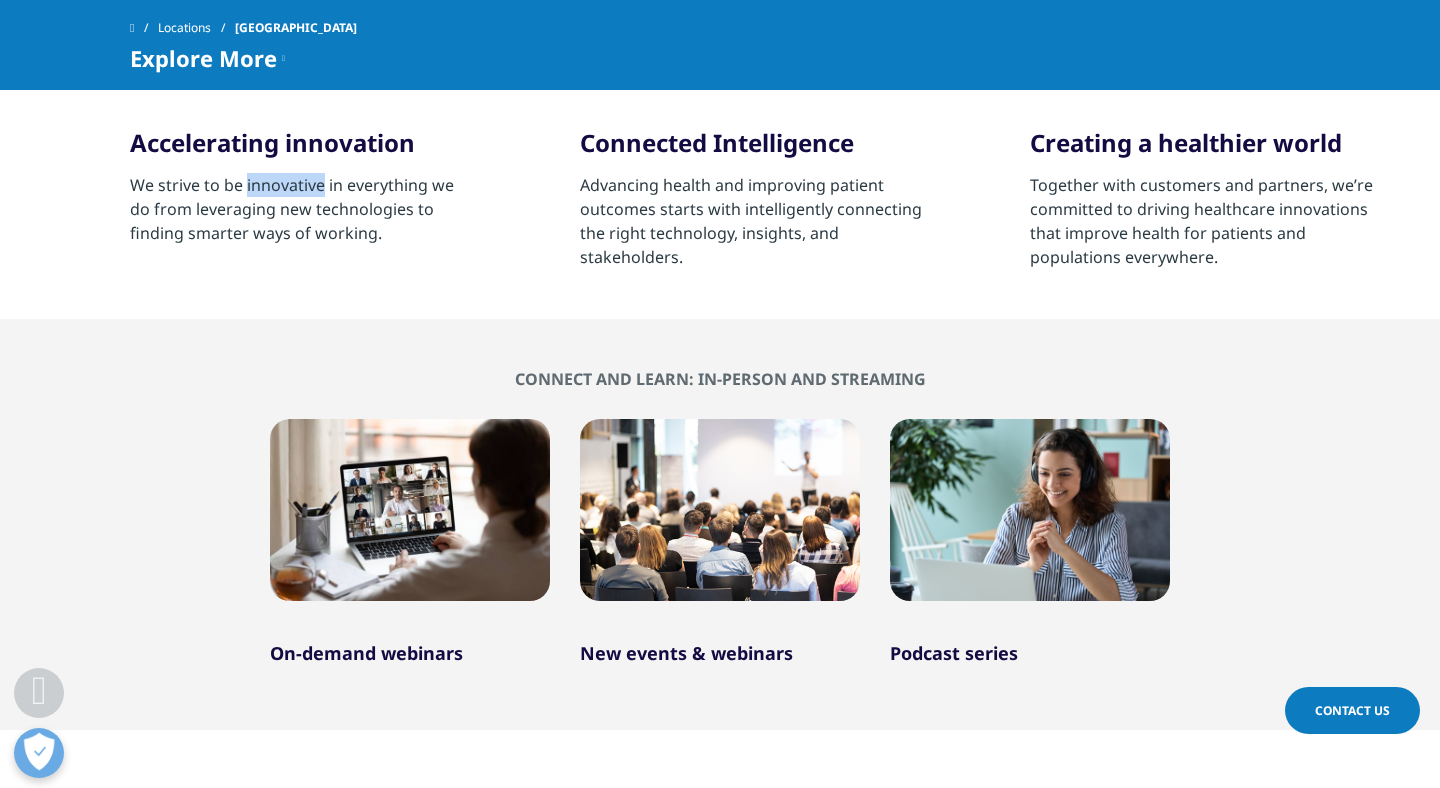 click on "We strive to be innovative in everything we do from leveraging new technologies to finding smarter ways of working." at bounding box center (302, 209) 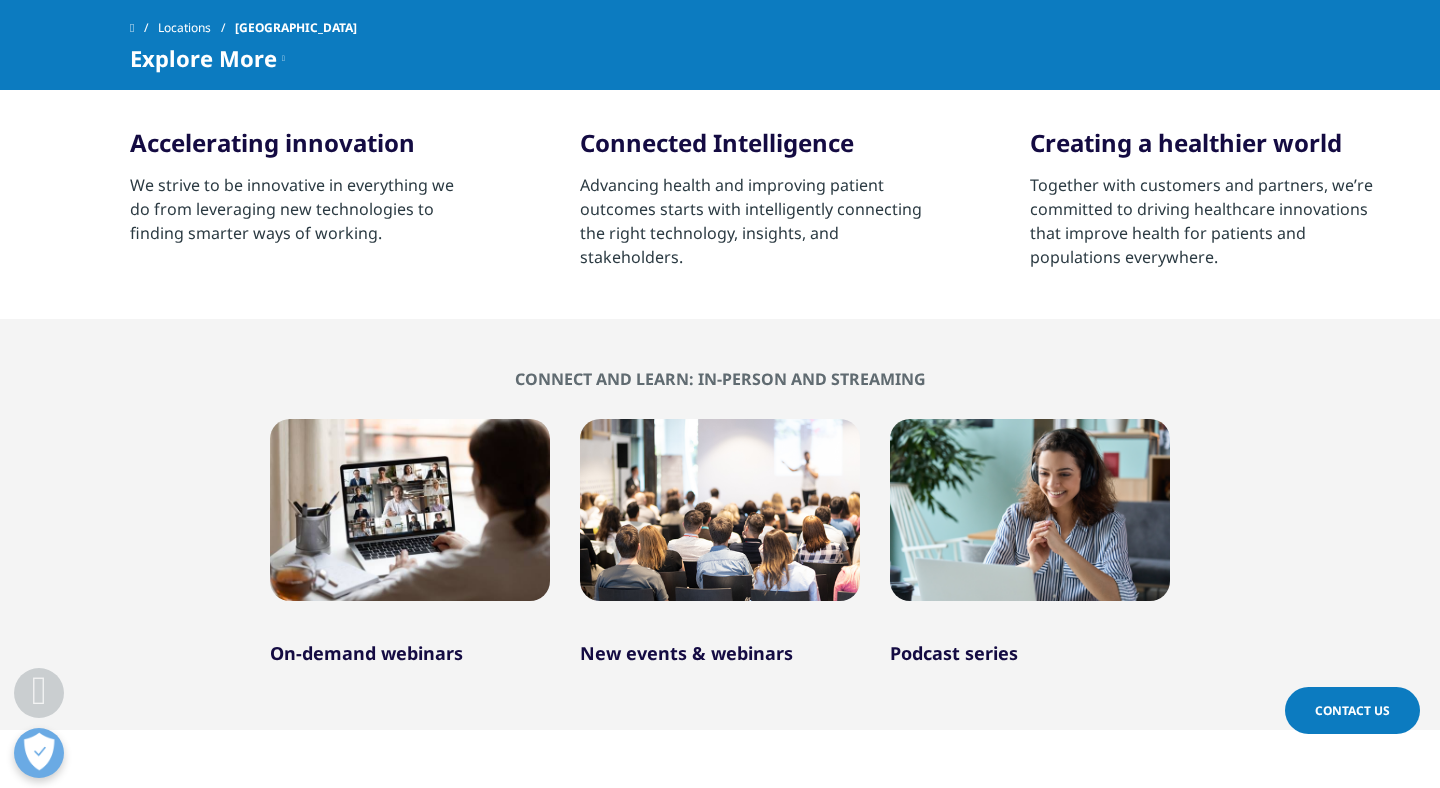 click on "We strive to be innovative in everything we do from leveraging new technologies to finding smarter ways of working." at bounding box center (302, 209) 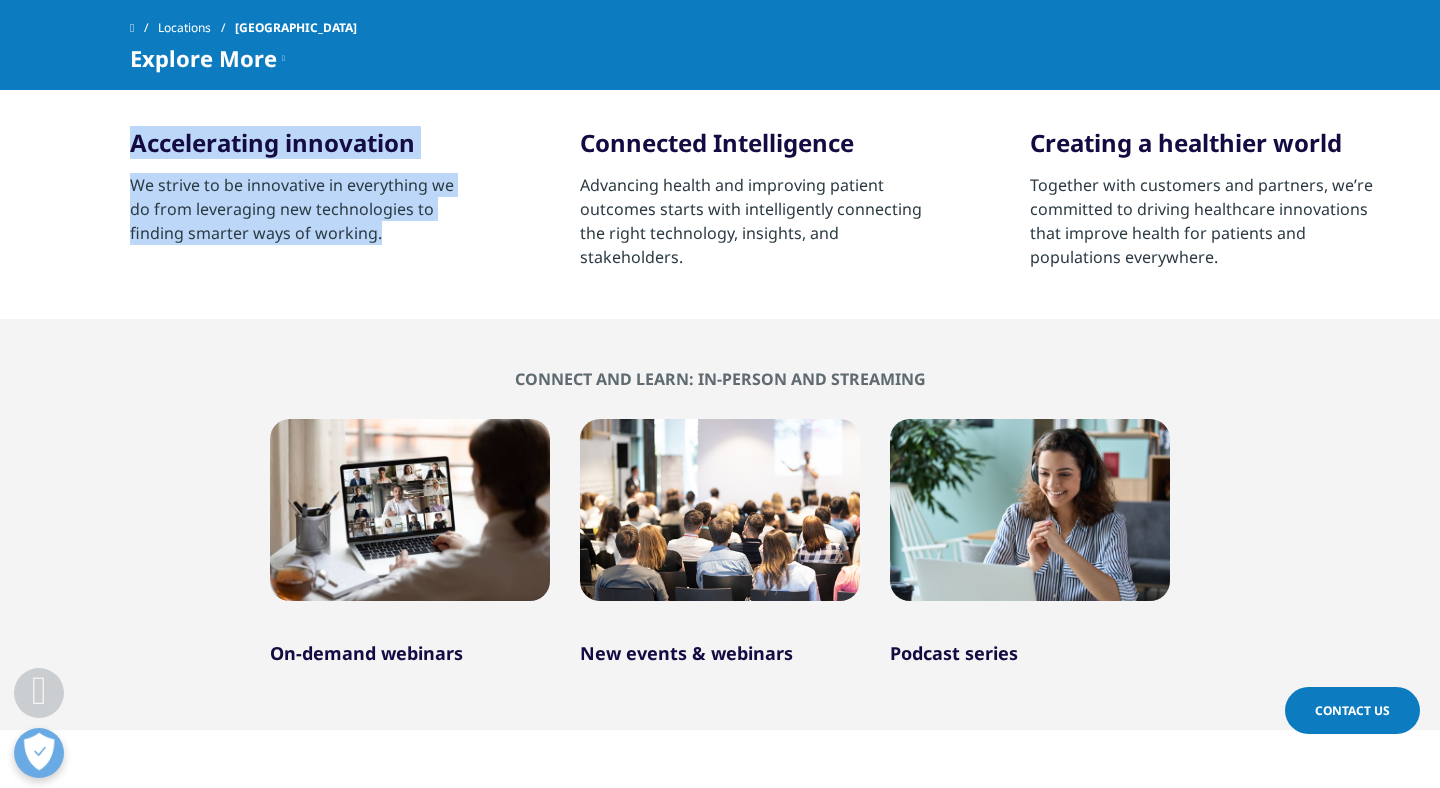 drag, startPoint x: 378, startPoint y: 236, endPoint x: 122, endPoint y: 128, distance: 277.84888 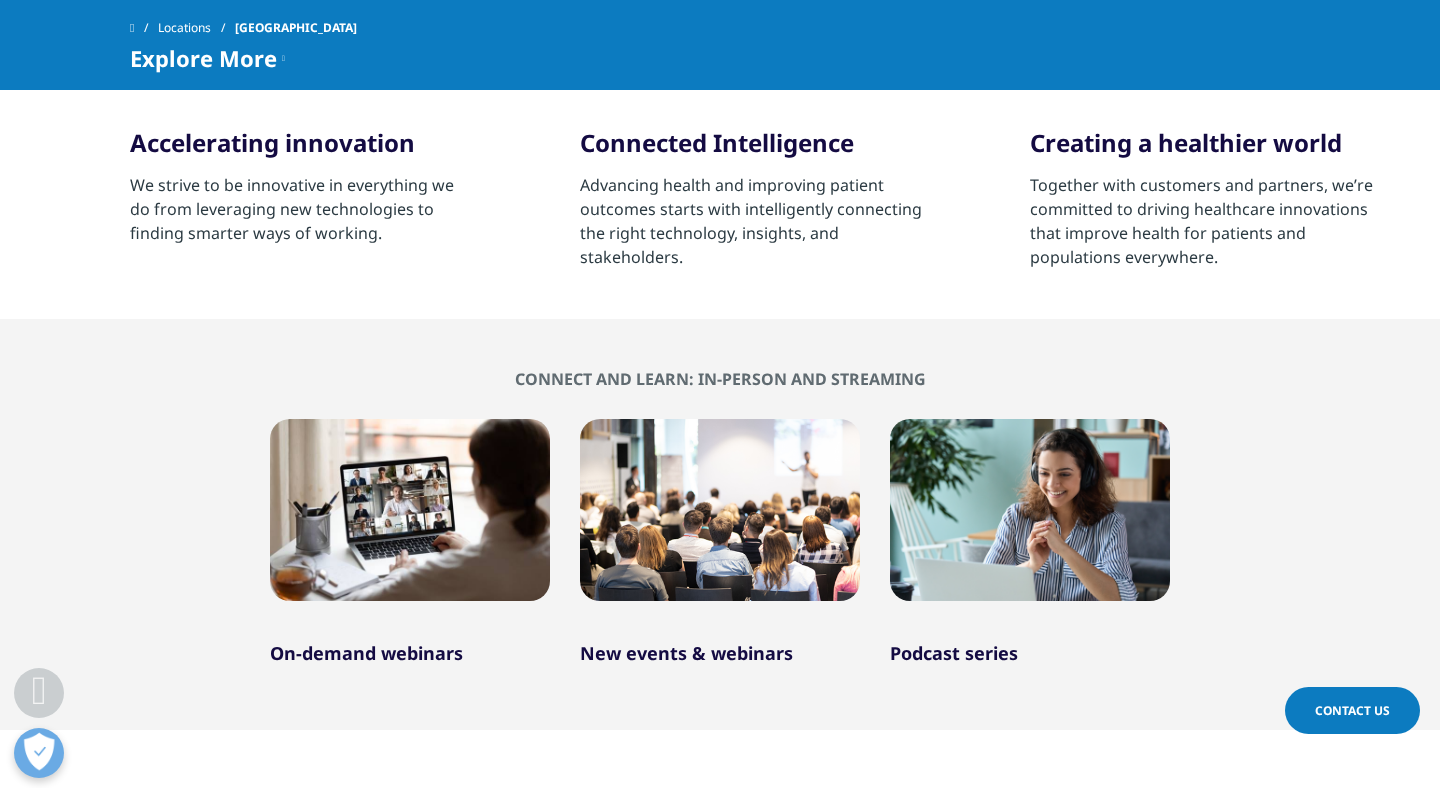 click on "Accelerating innovation" at bounding box center (302, 143) 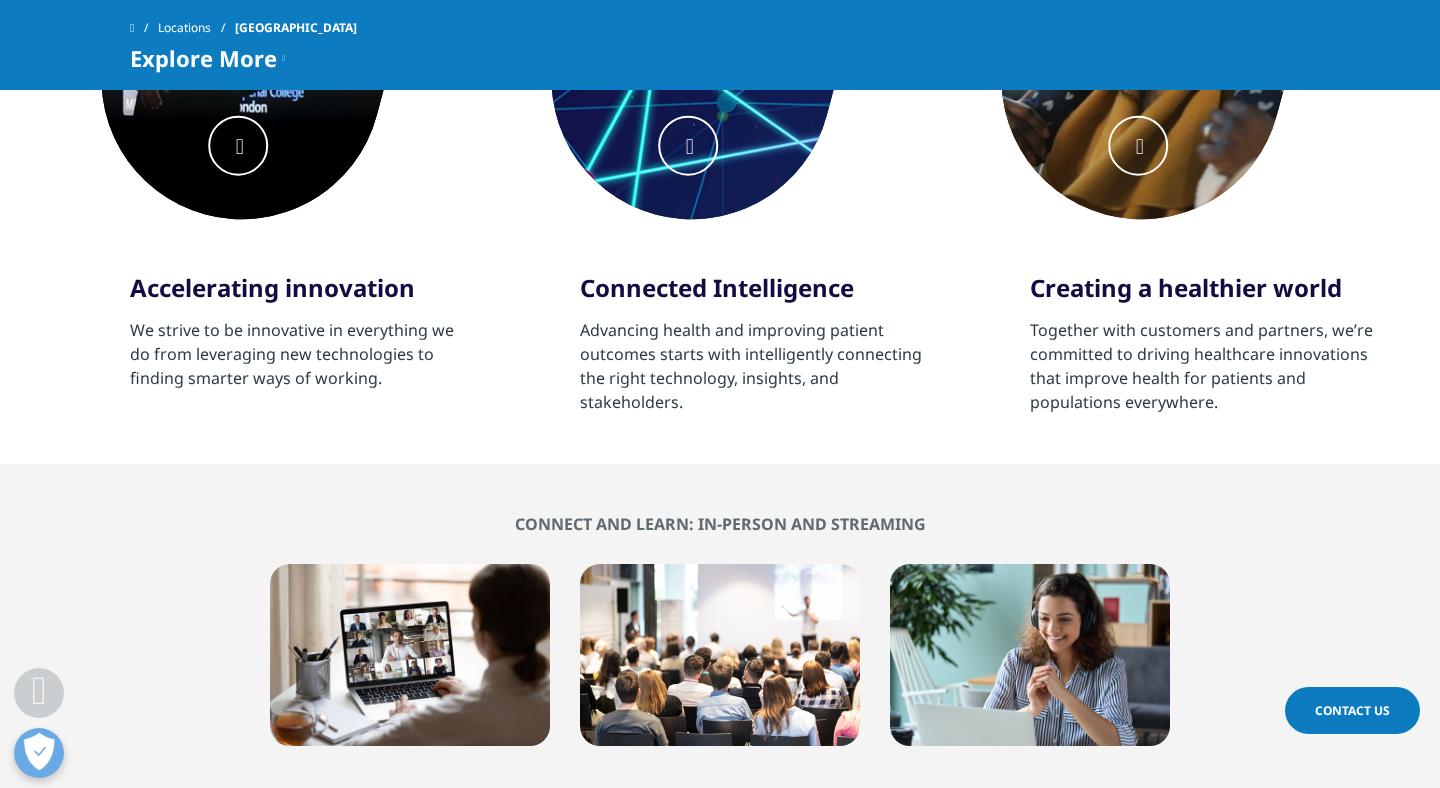 scroll, scrollTop: 1062, scrollLeft: 0, axis: vertical 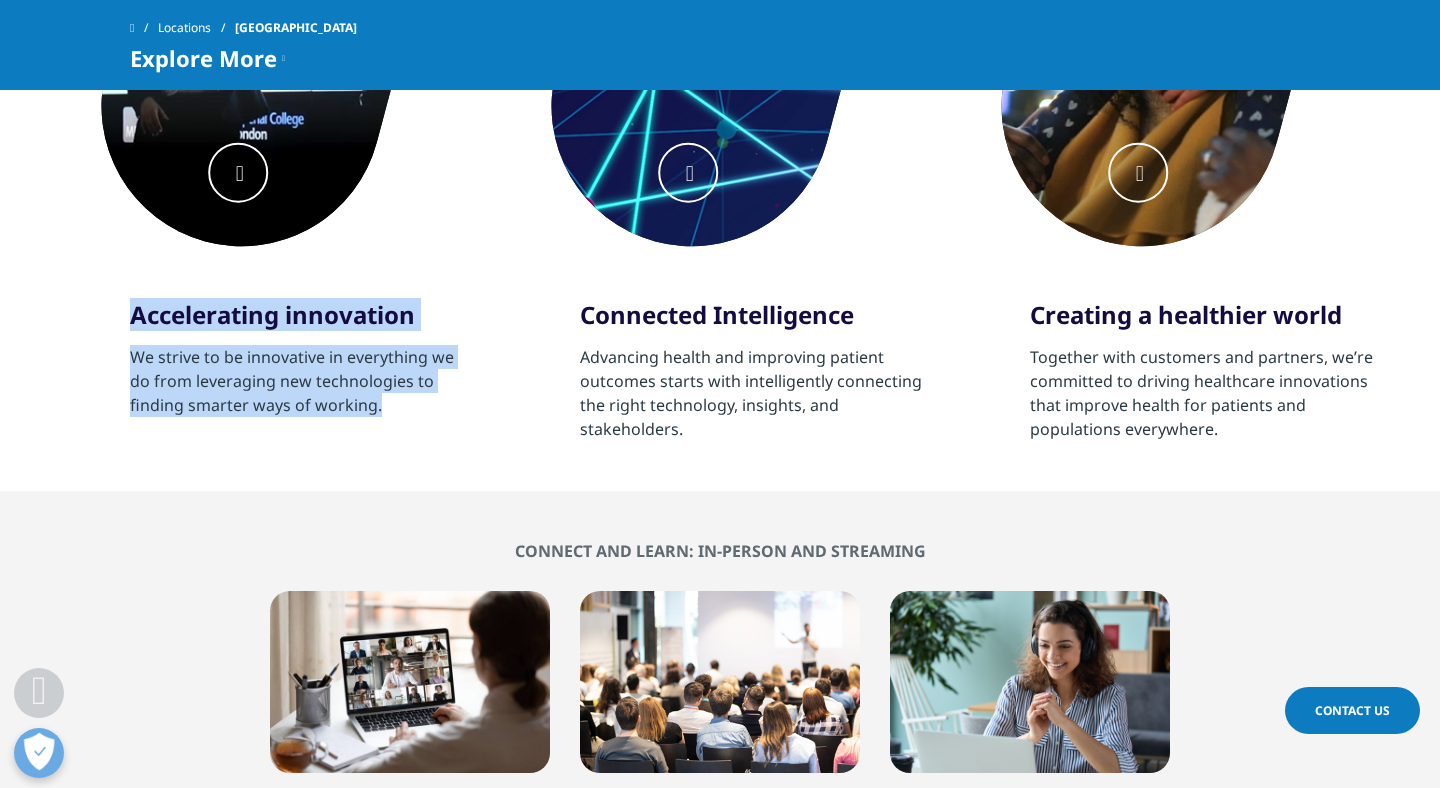 drag, startPoint x: 427, startPoint y: 405, endPoint x: 77, endPoint y: 304, distance: 364.2815 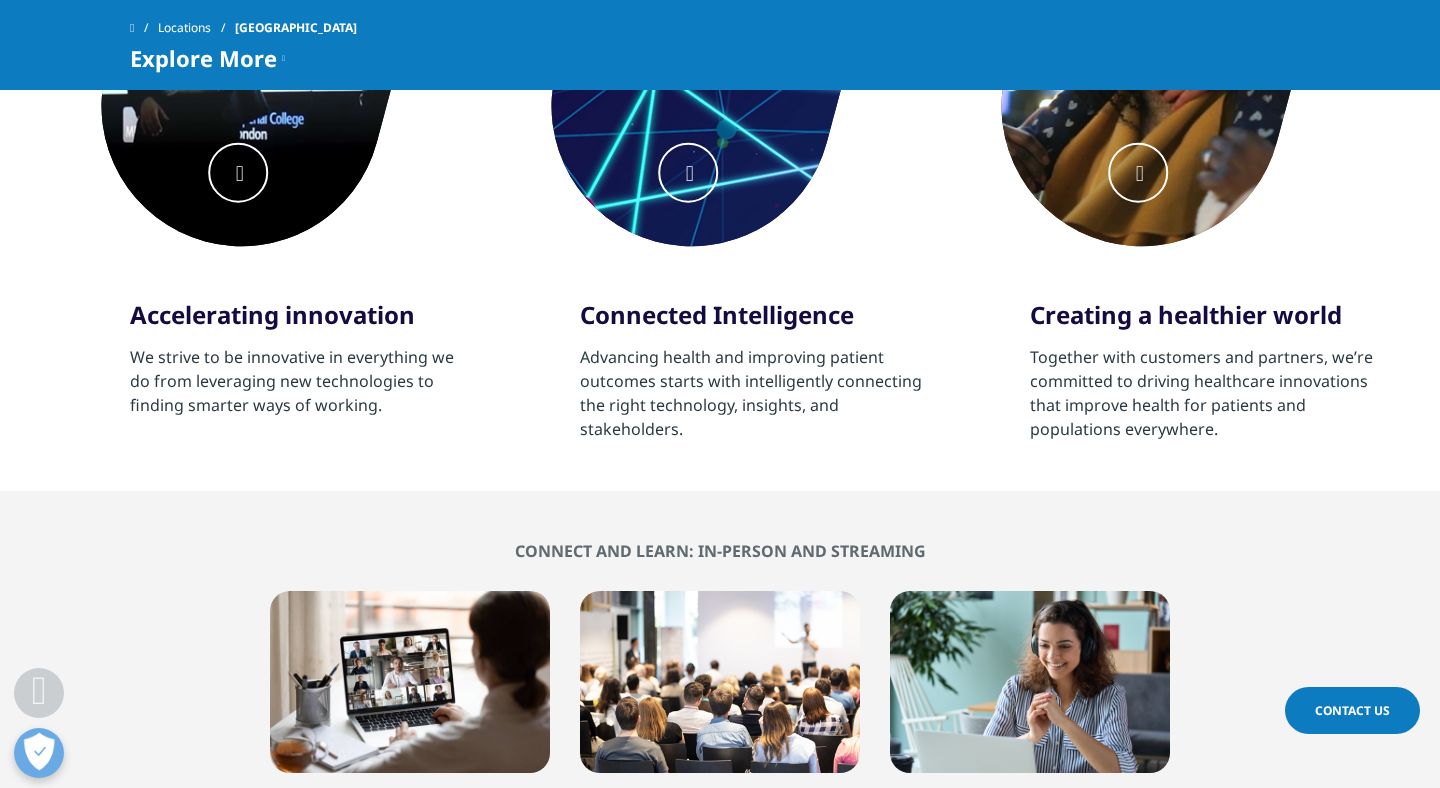 click on "Accelerating innovation" at bounding box center (302, 315) 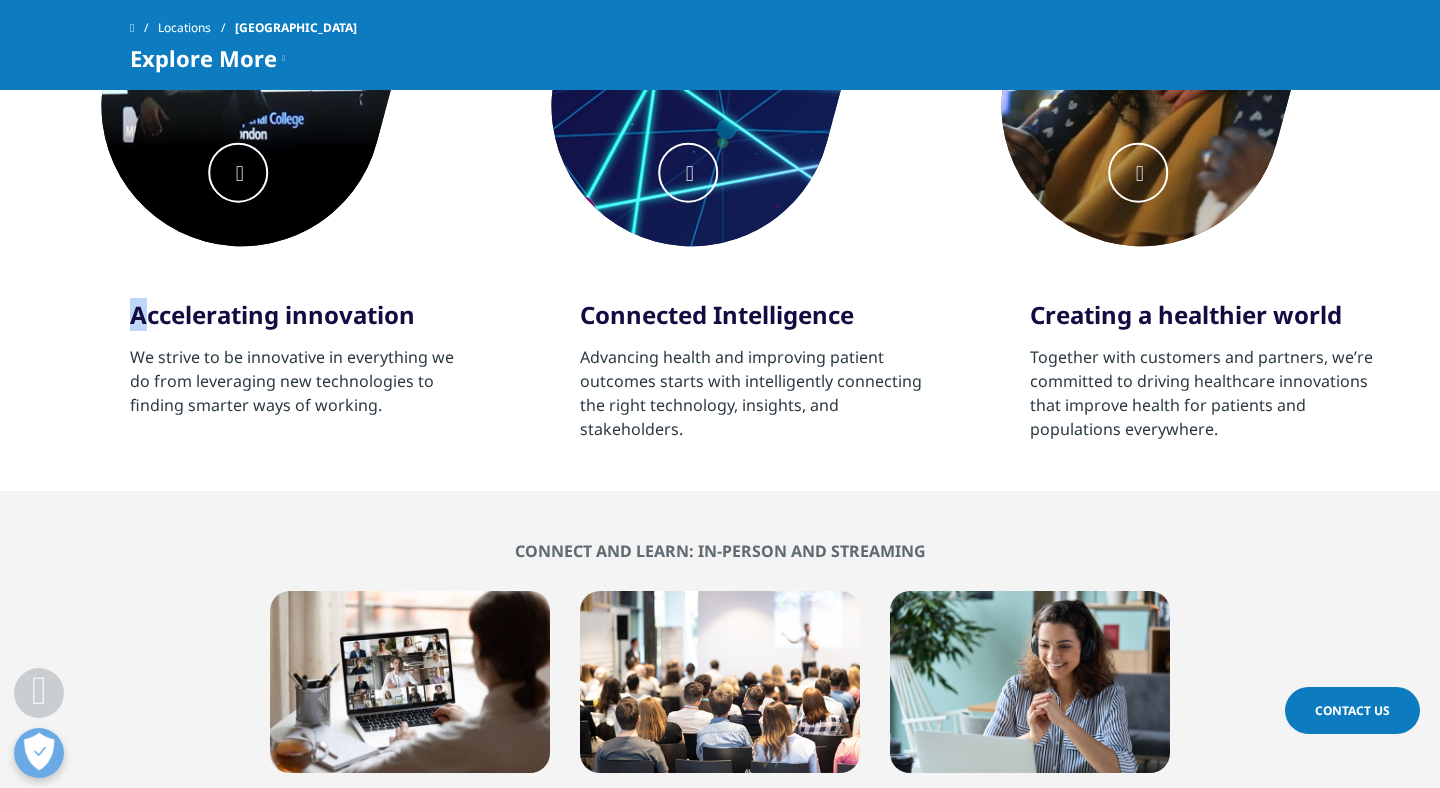 drag, startPoint x: 145, startPoint y: 320, endPoint x: 126, endPoint y: 305, distance: 24.207438 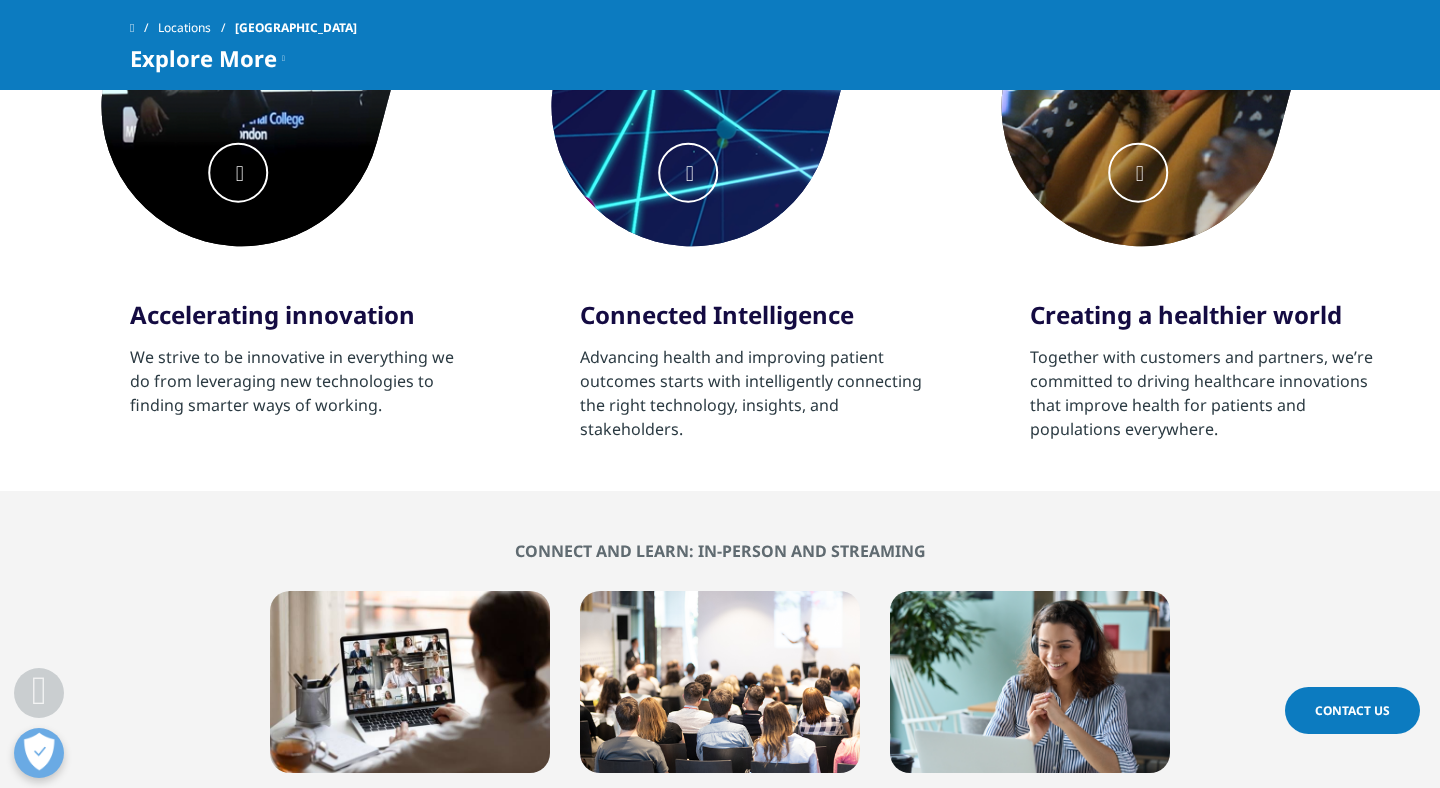 click on "Accelerating innovation
We strive to be innovative in everything we do from leveraging new technologies to finding smarter ways of working.
Connected Intelligence
Advancing health and improving patient outcomes starts with intelligently connecting the right technology, insights, and stakeholders.
Creating a healthier world" at bounding box center [720, 95] 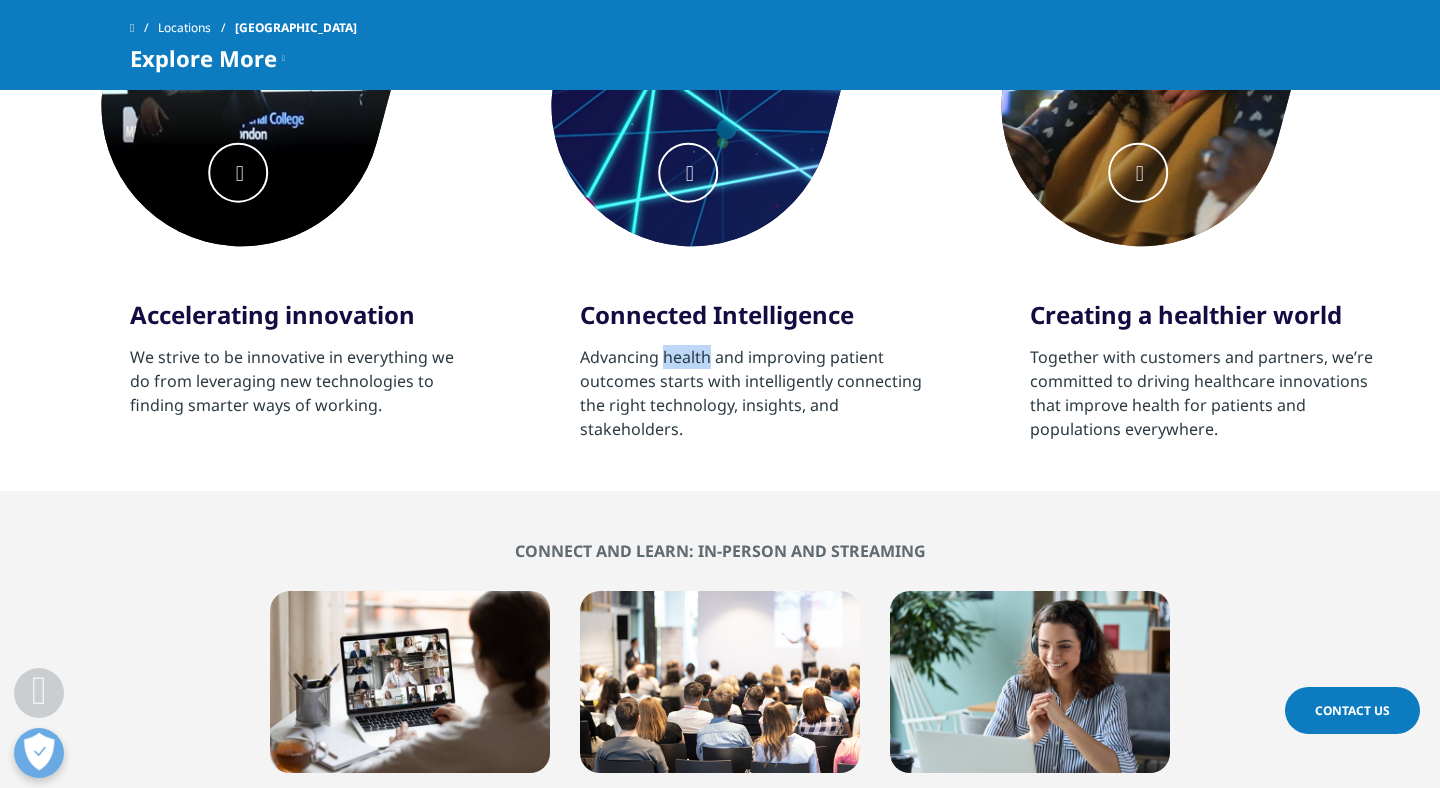 click on "Advancing health and improving patient outcomes starts with intelligently connecting the right technology, insights, and stakeholders." at bounding box center [752, 393] 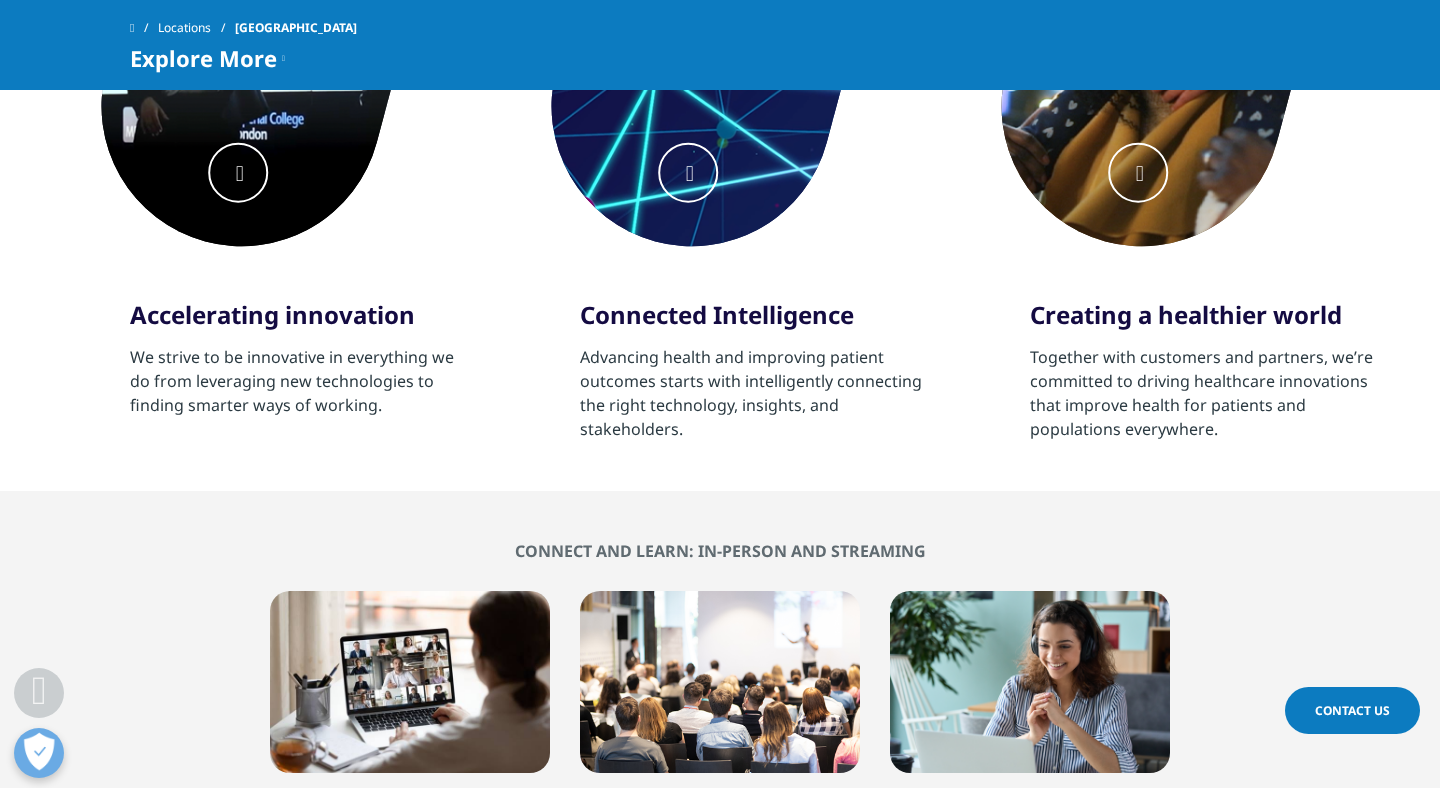 click on "Advancing health and improving patient outcomes starts with intelligently connecting the right technology, insights, and stakeholders." at bounding box center (752, 393) 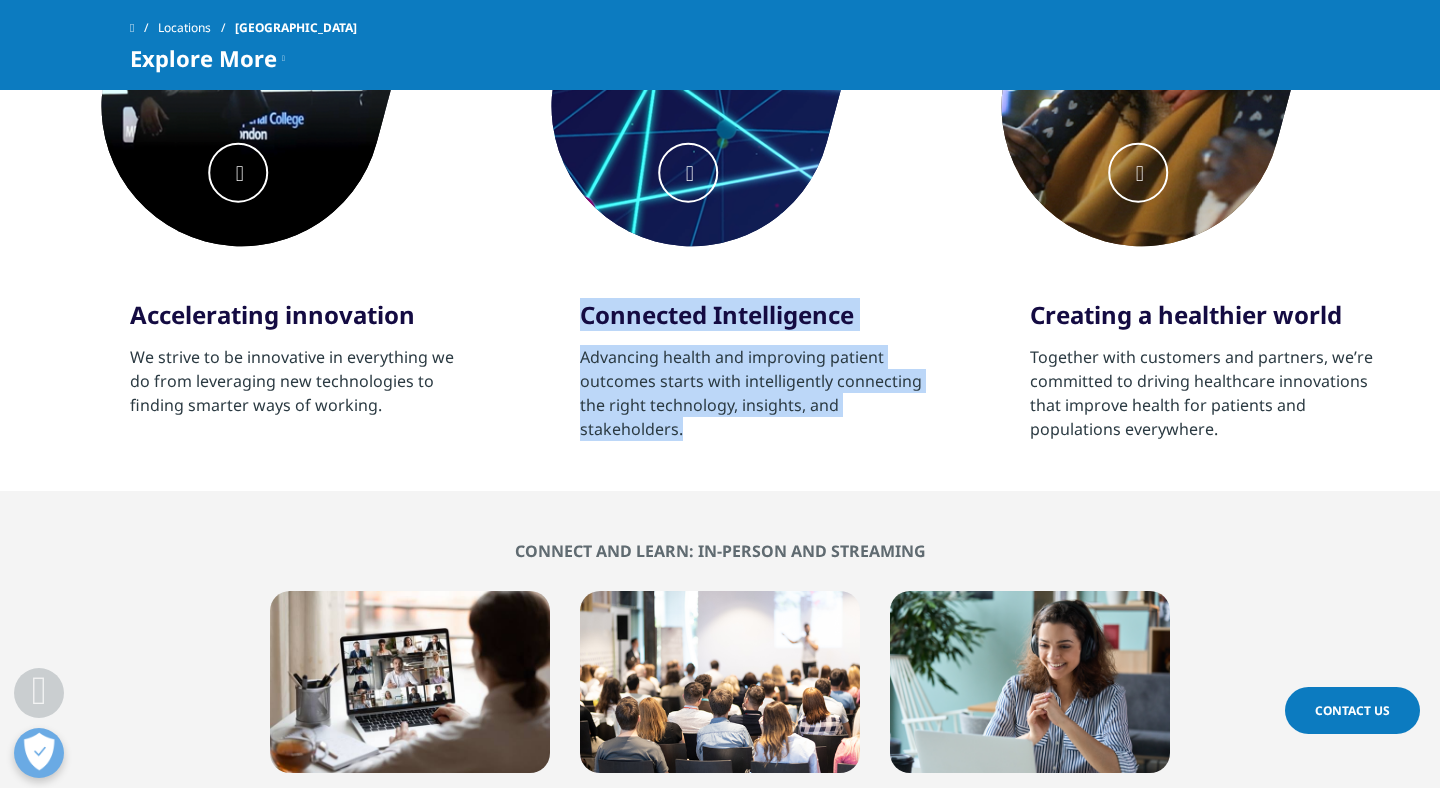 drag, startPoint x: 704, startPoint y: 430, endPoint x: 563, endPoint y: 280, distance: 205.86646 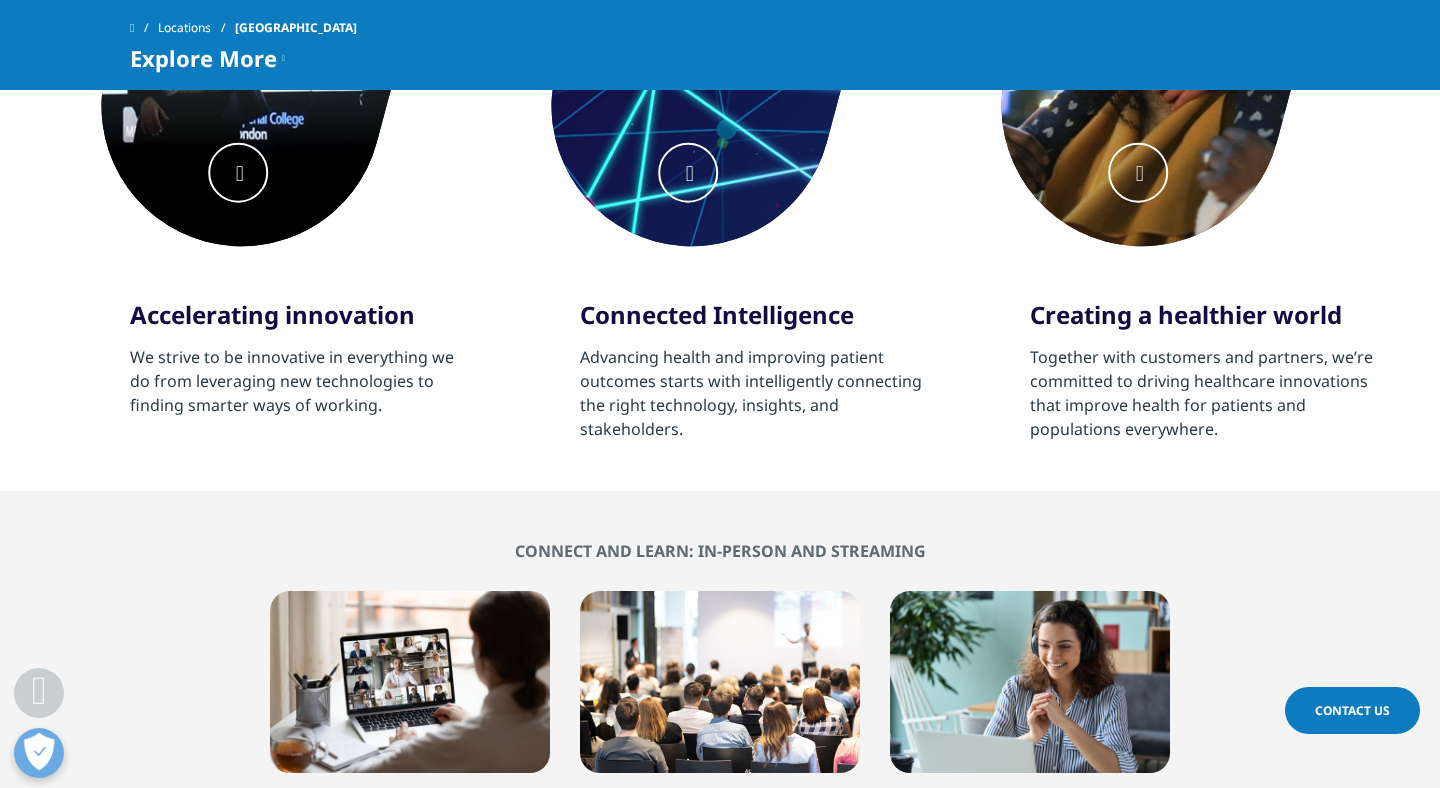 click on "Accelerating innovation" at bounding box center [302, 315] 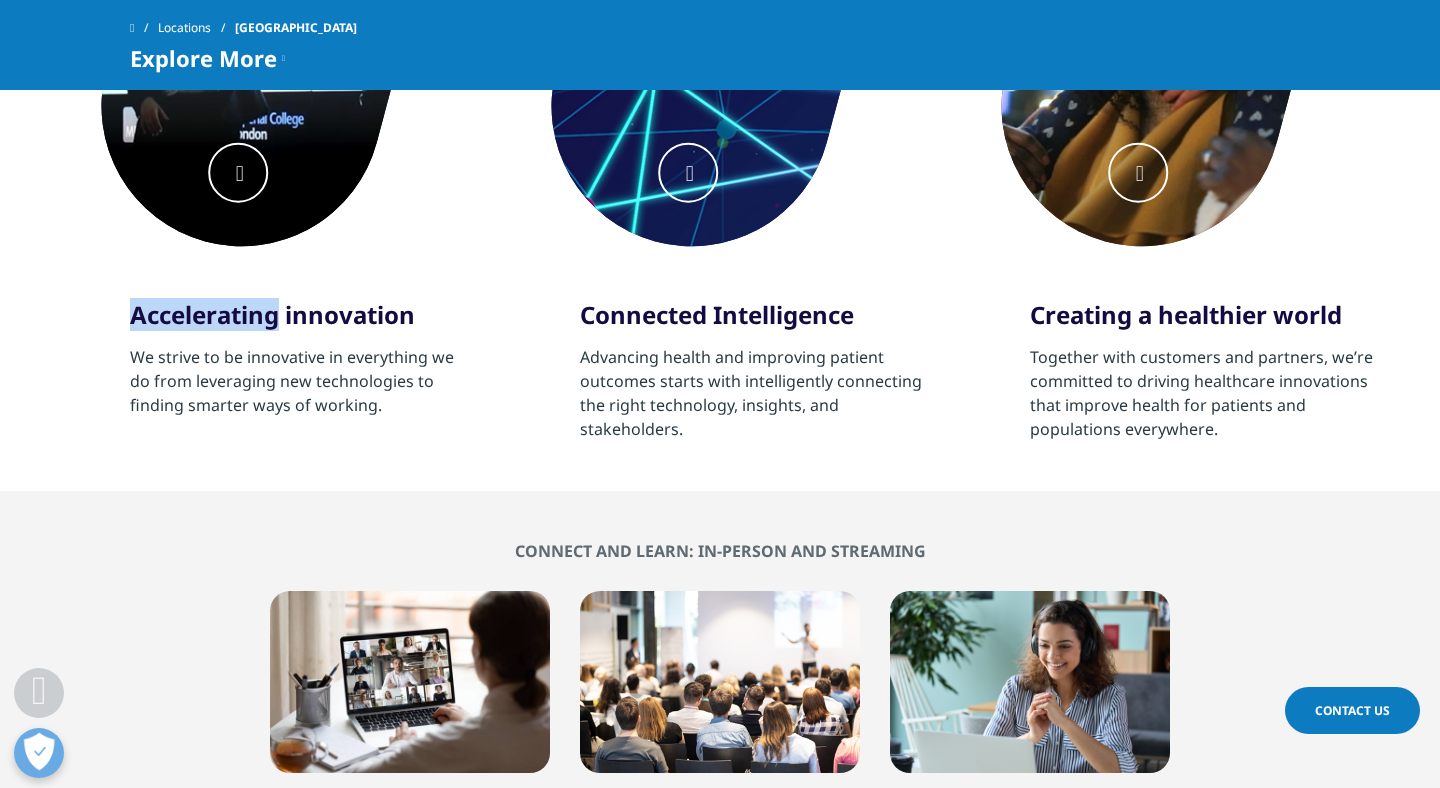 click on "Accelerating innovation" at bounding box center (302, 315) 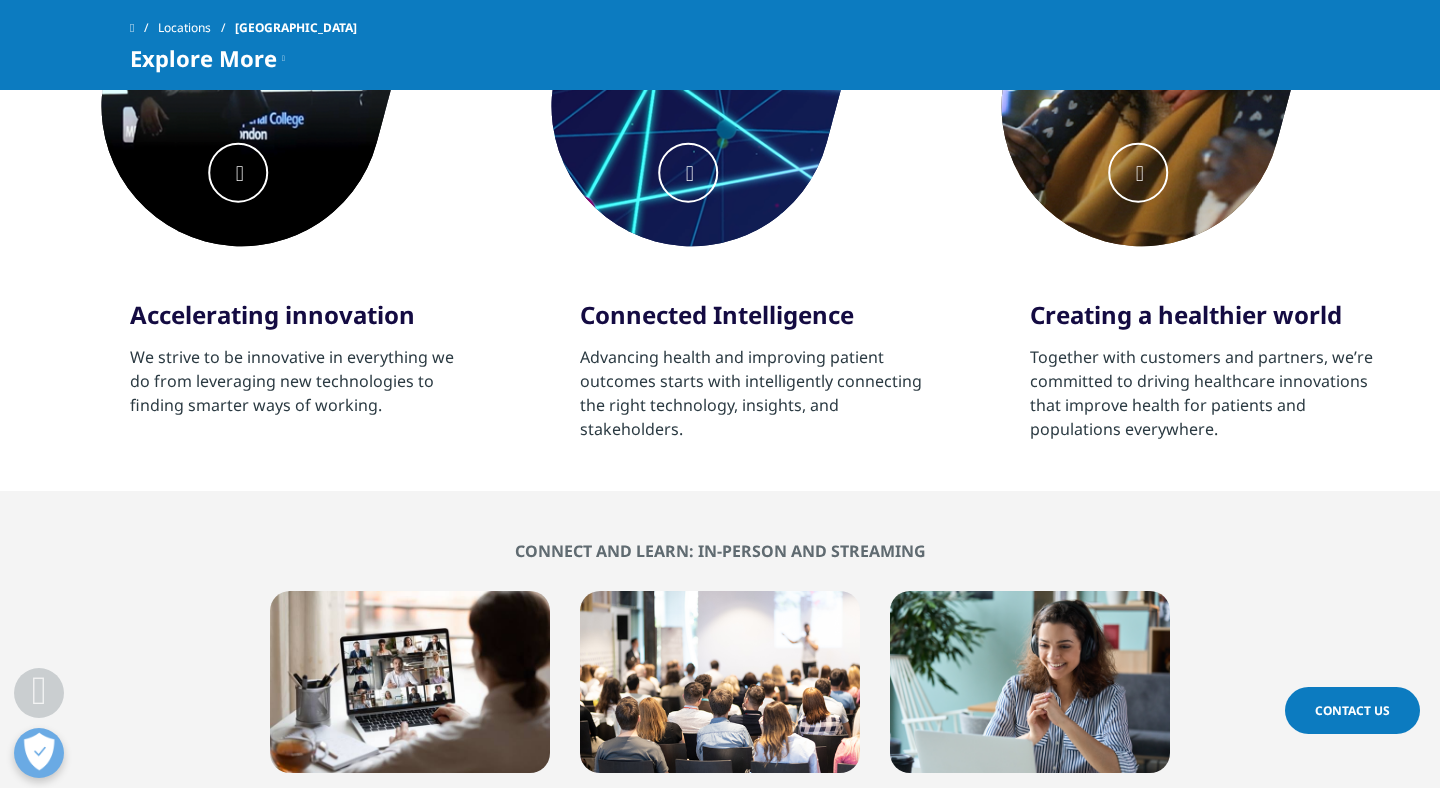 click on "Accelerating innovation" at bounding box center [302, 315] 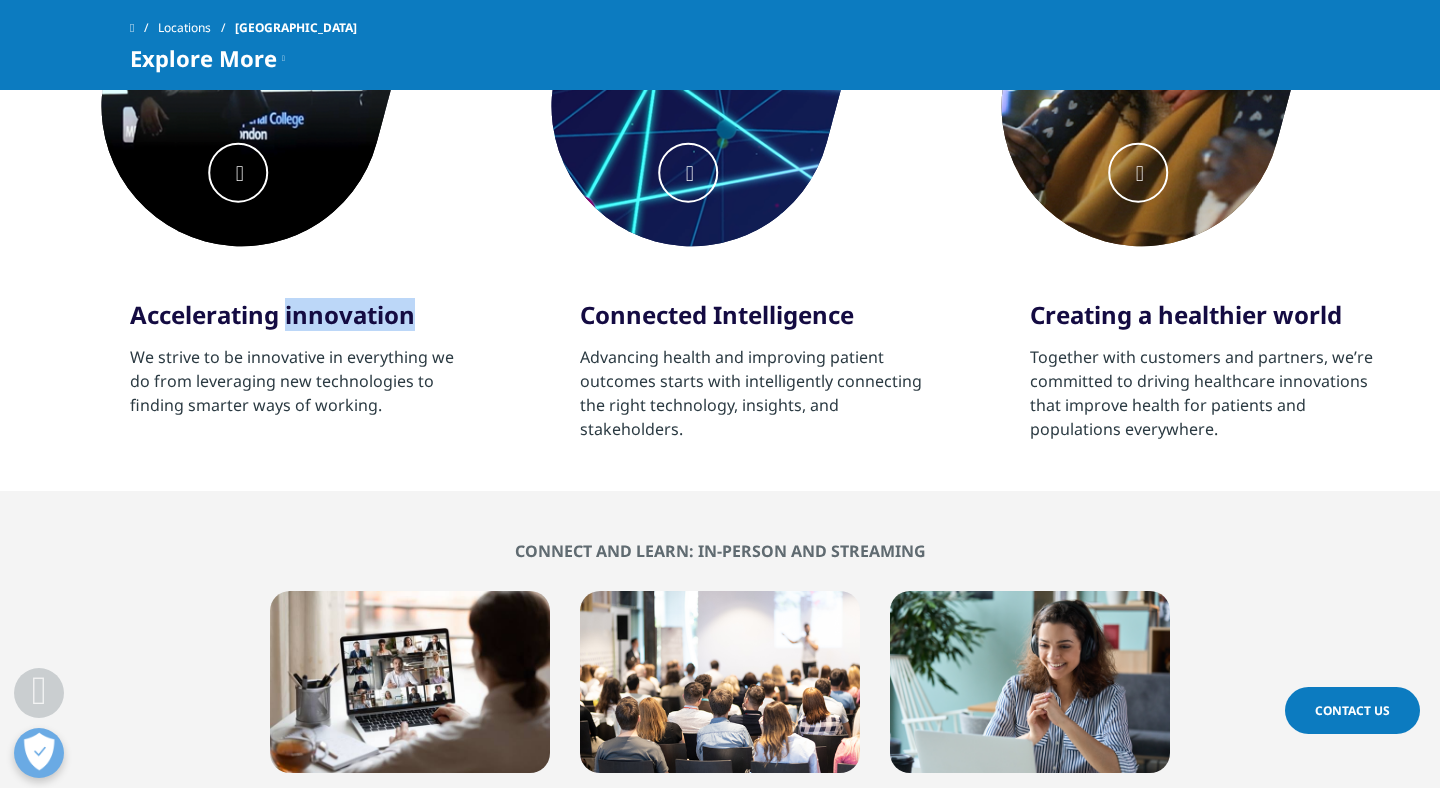 click on "Accelerating innovation" at bounding box center (302, 315) 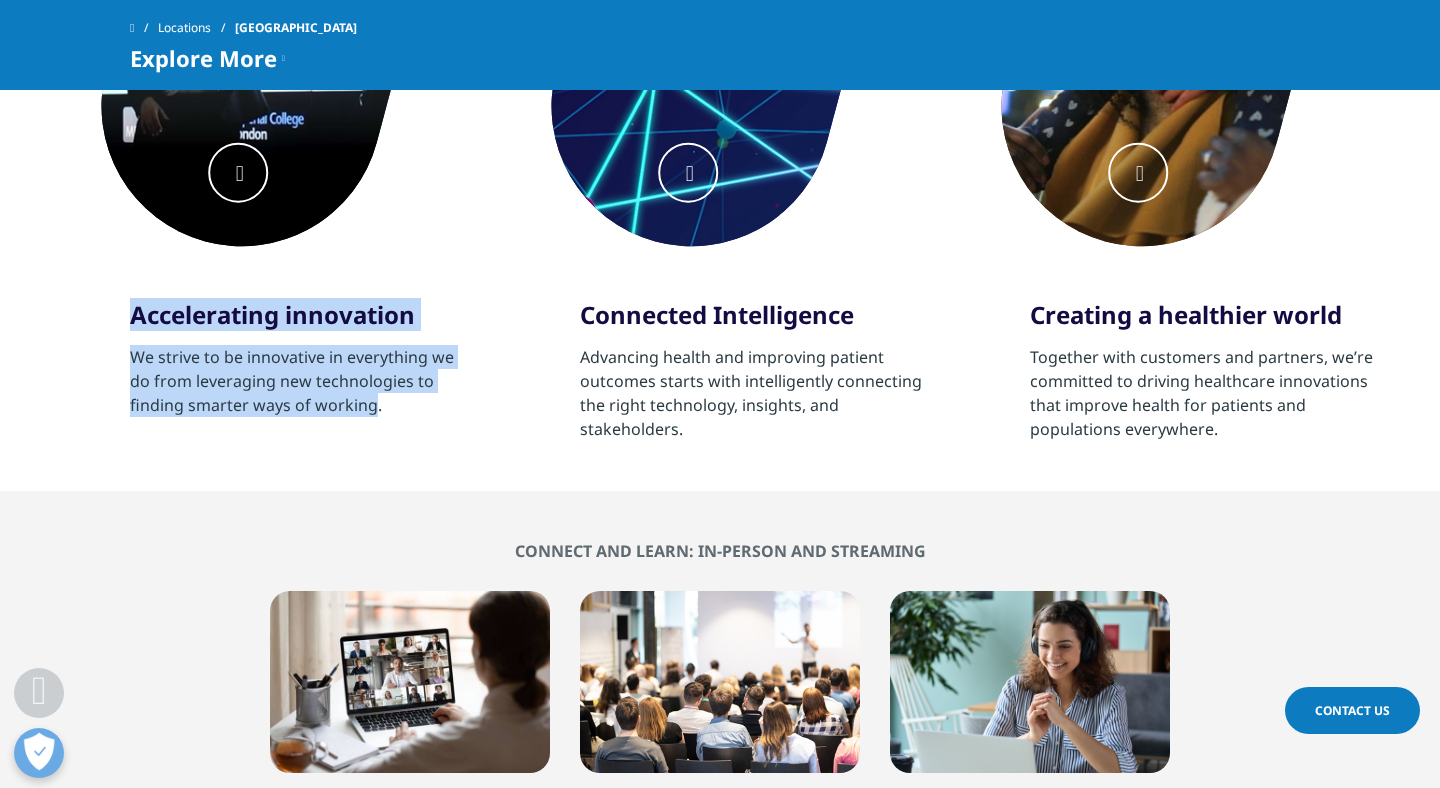 drag, startPoint x: 374, startPoint y: 412, endPoint x: 115, endPoint y: 298, distance: 282.9788 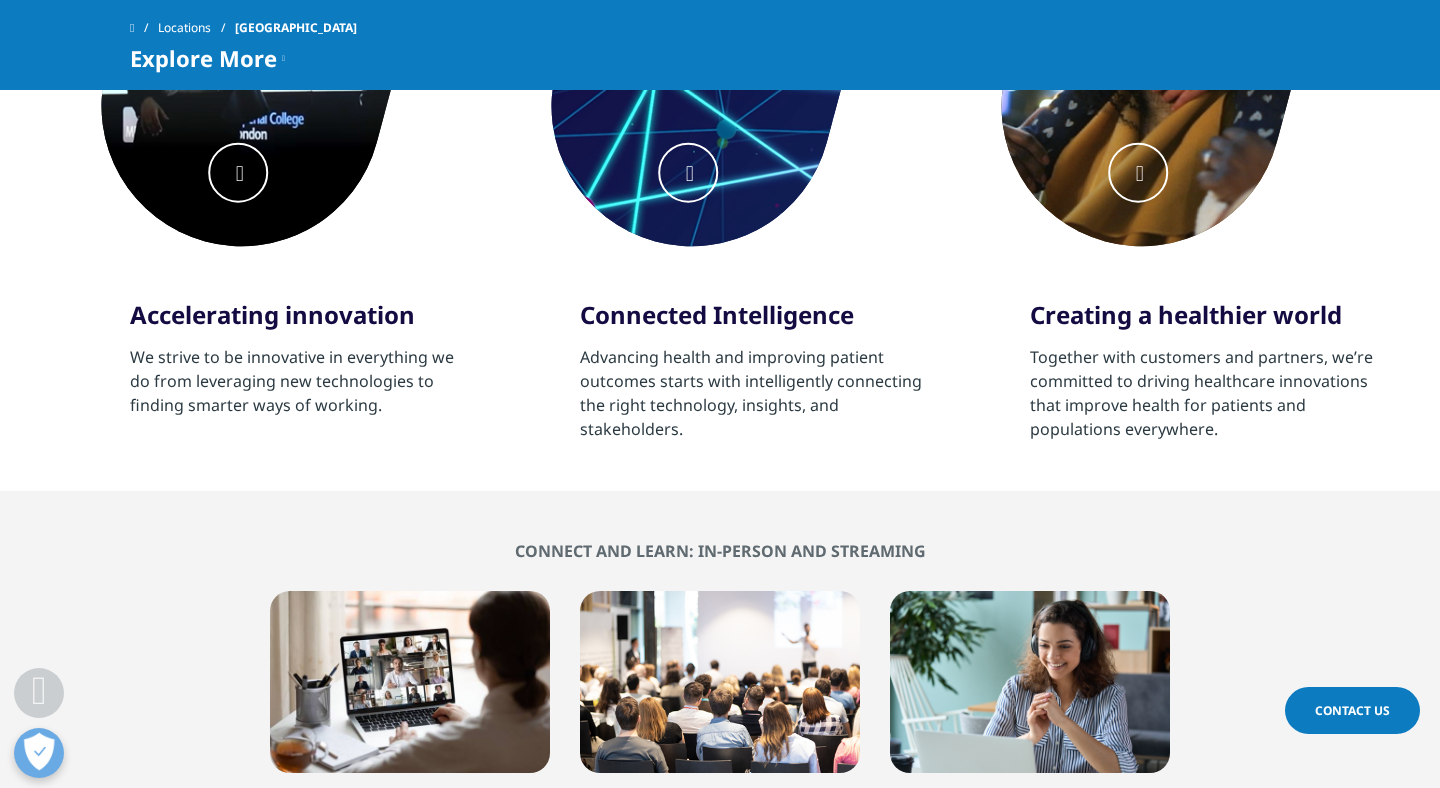 click on "Accelerating innovation" at bounding box center [302, 315] 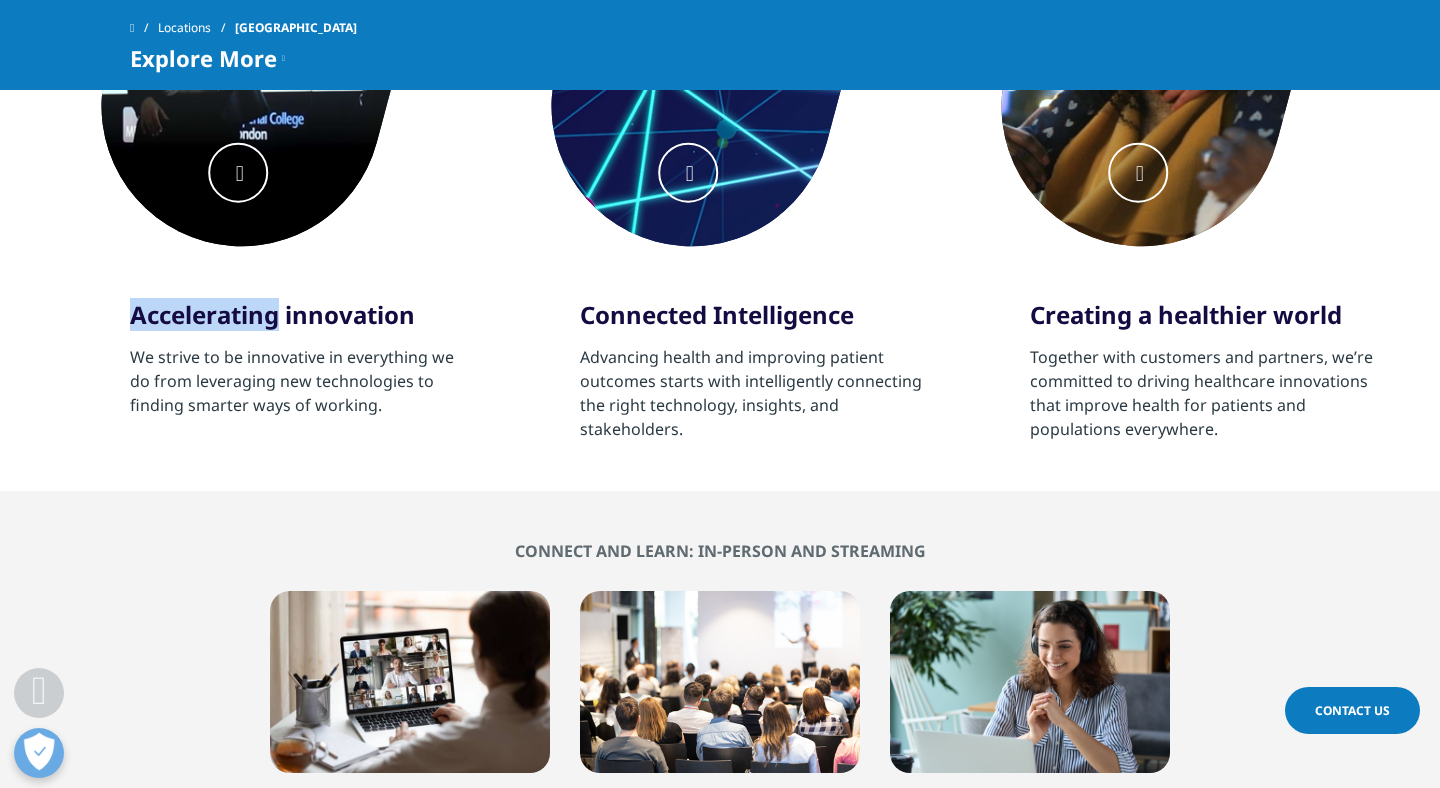 click on "Accelerating innovation" at bounding box center (302, 315) 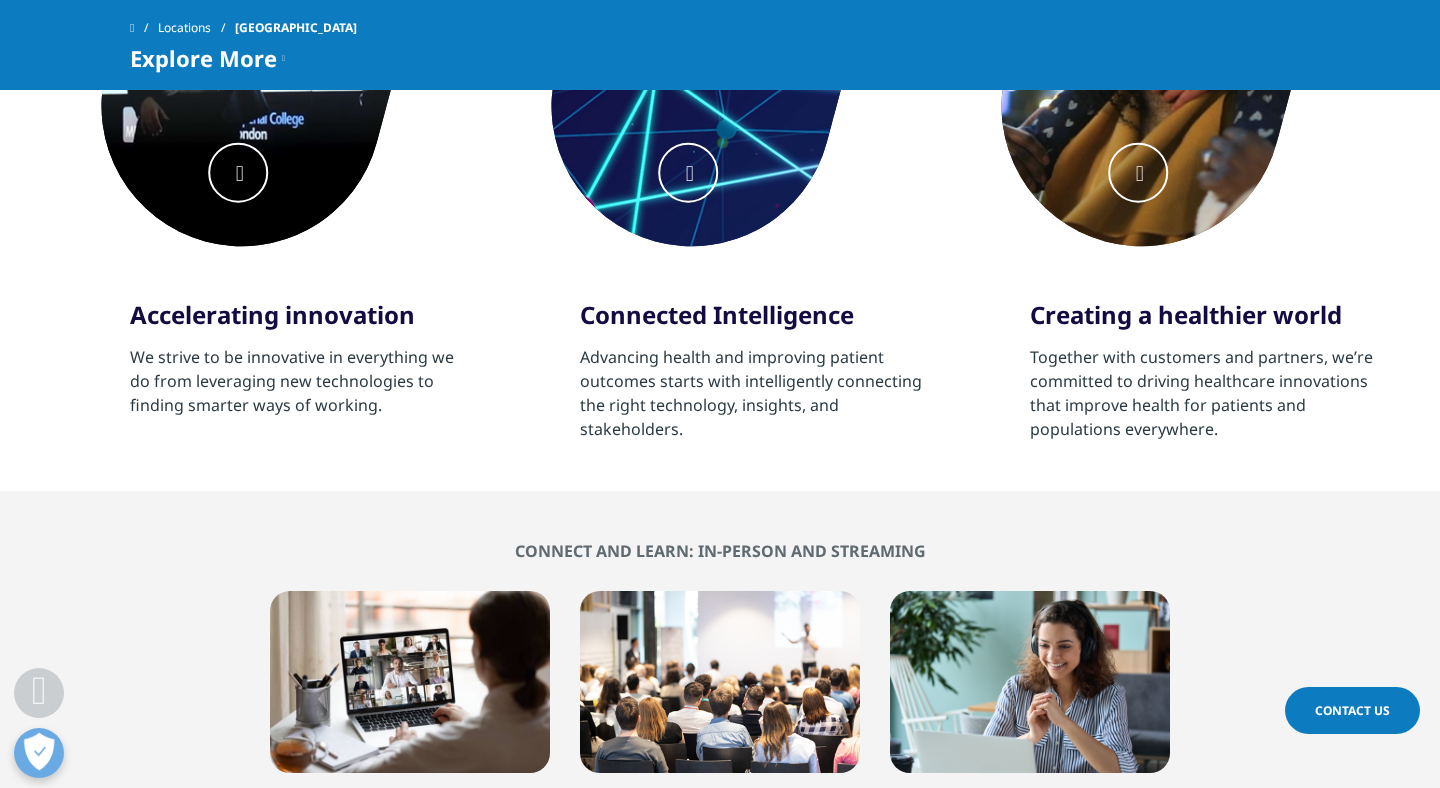 click on "Accelerating innovation" at bounding box center [302, 315] 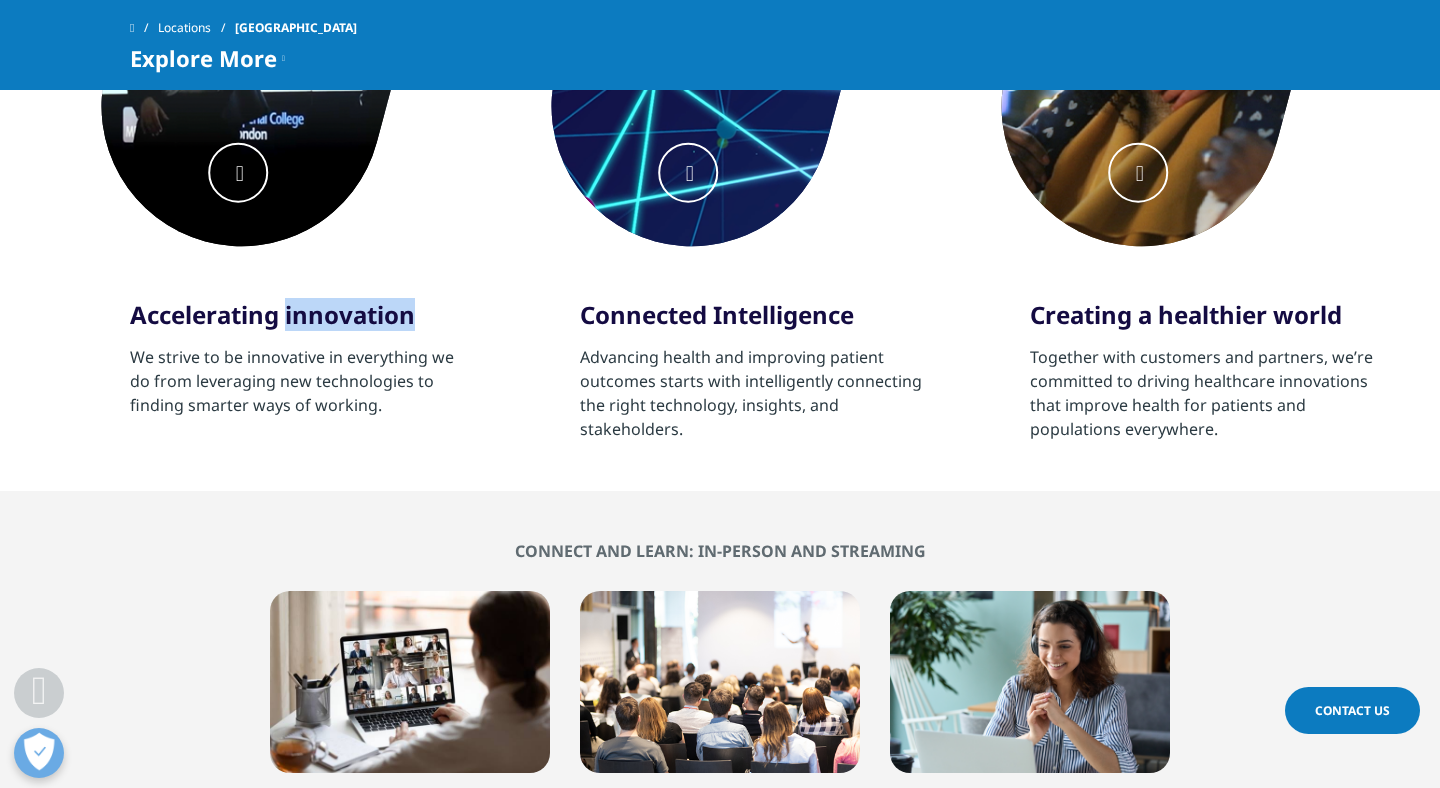 click on "Accelerating innovation" at bounding box center (302, 315) 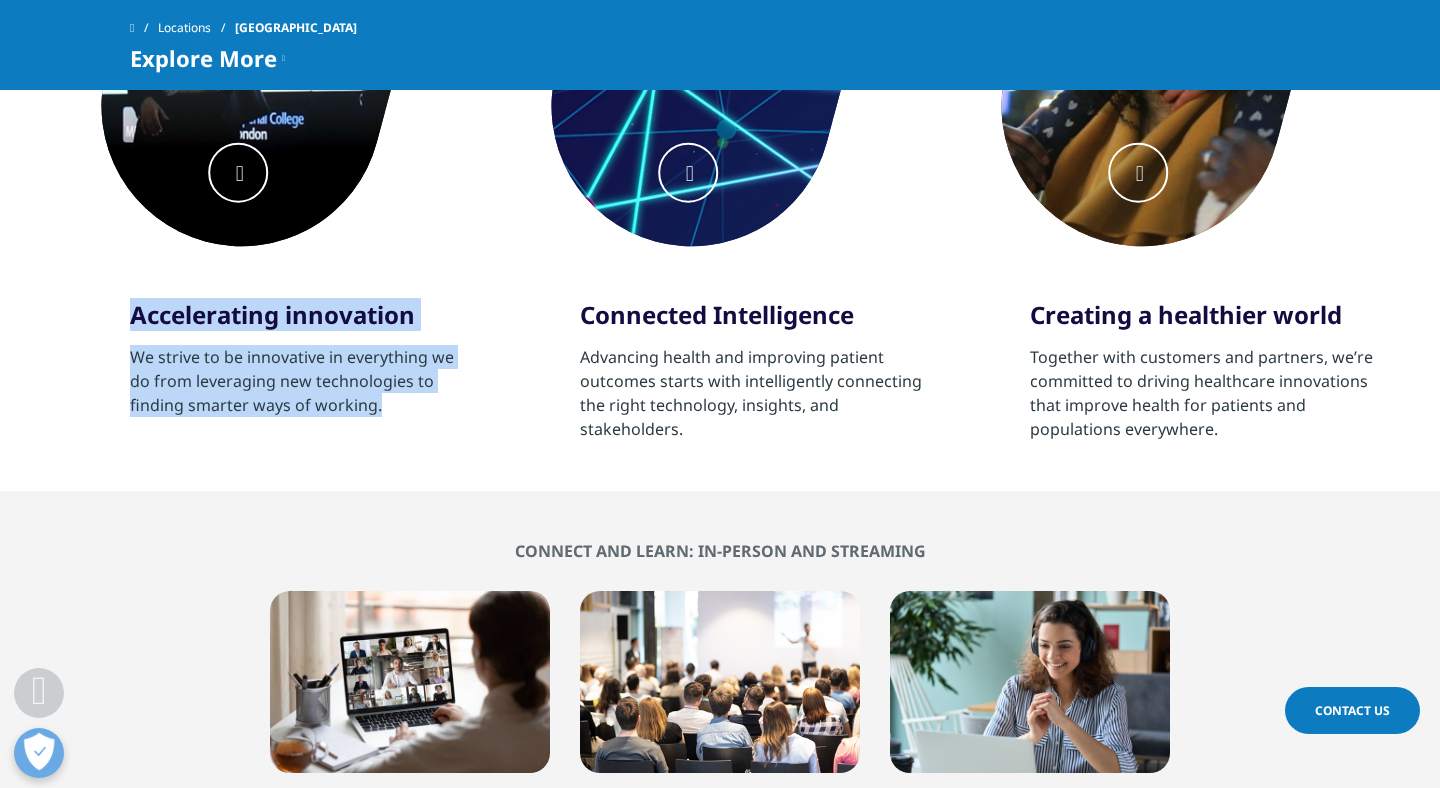 drag, startPoint x: 380, startPoint y: 418, endPoint x: 199, endPoint y: 290, distance: 221.68672 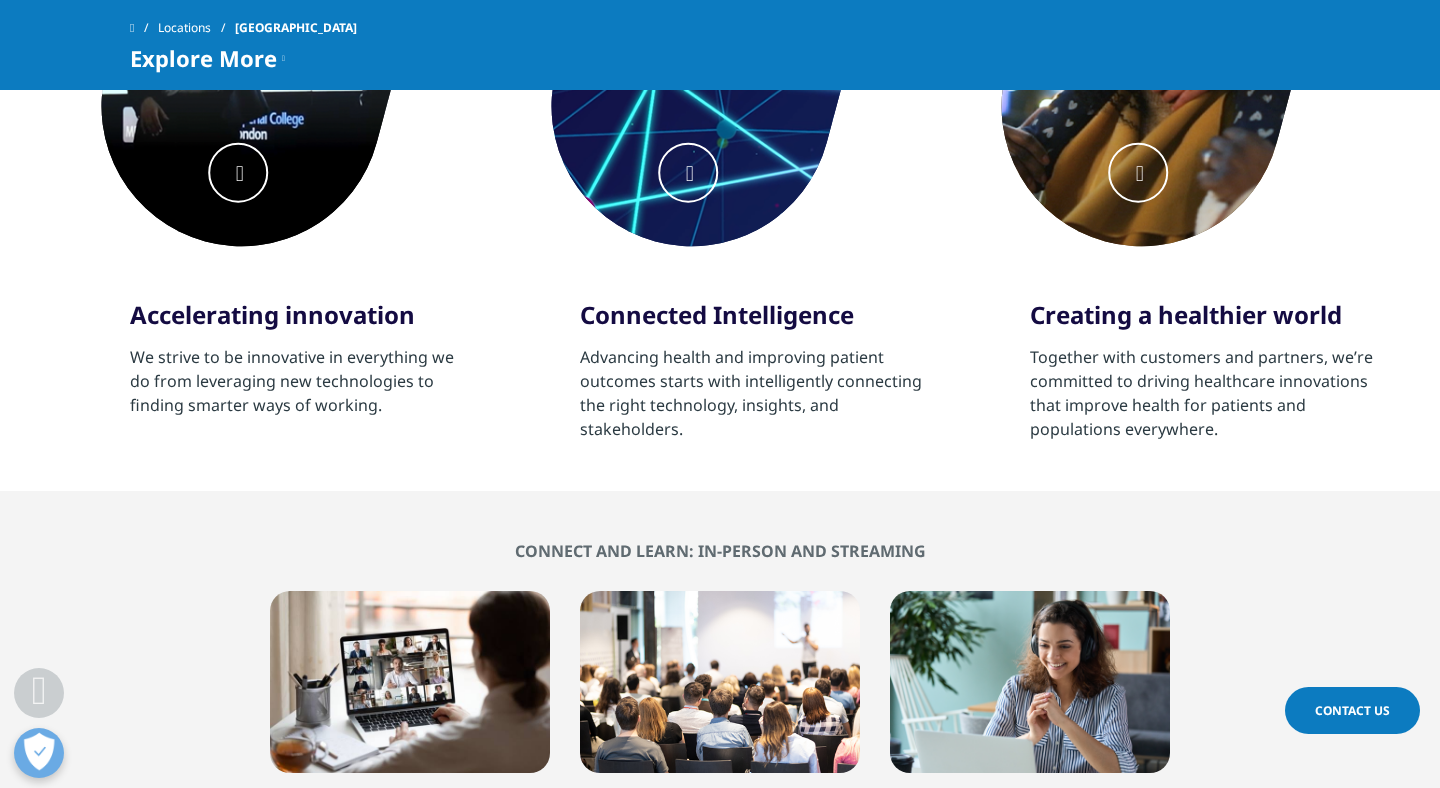 click on "Advancing health and improving patient outcomes starts with intelligently connecting the right technology, insights, and stakeholders." at bounding box center [752, 393] 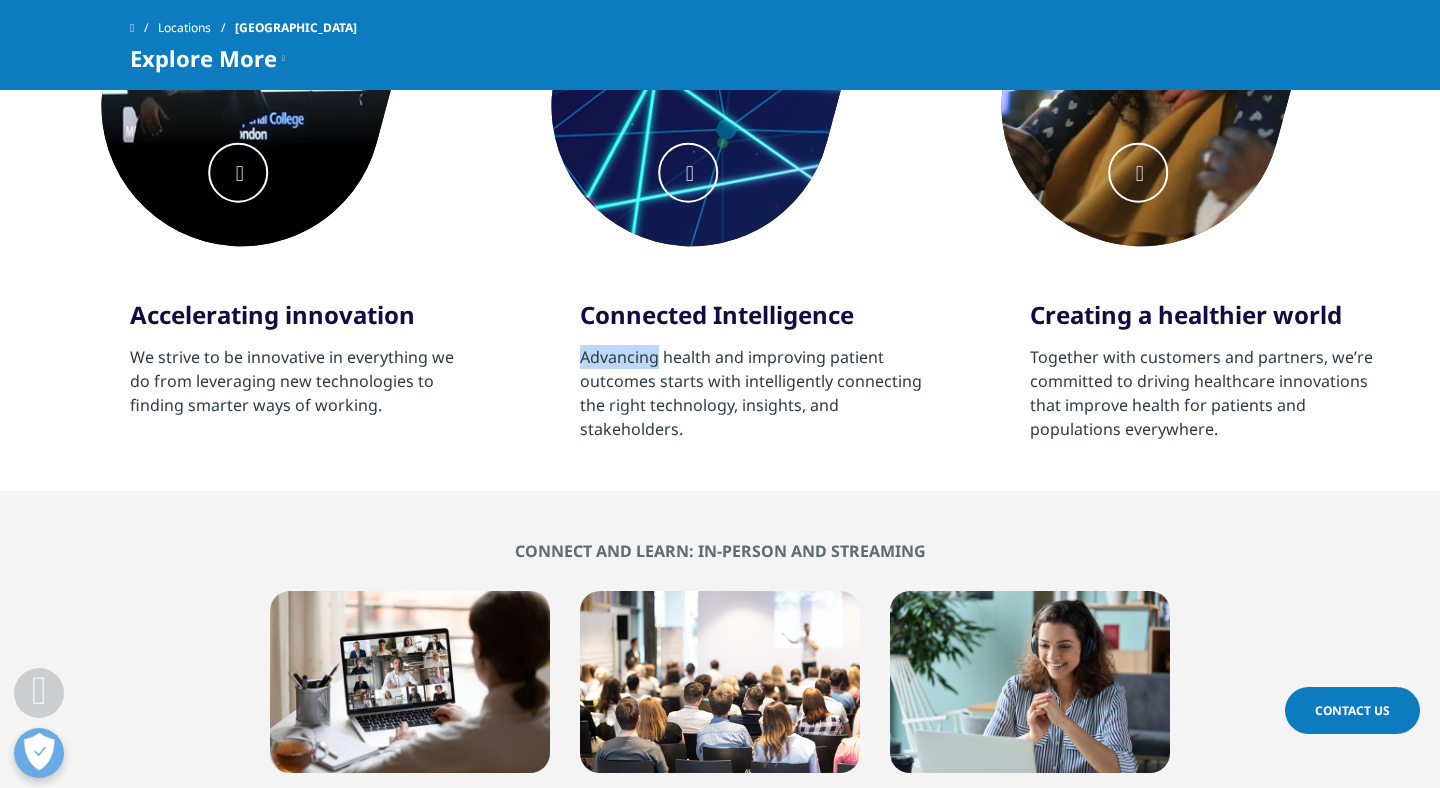 click on "Advancing health and improving patient outcomes starts with intelligently connecting the right technology, insights, and stakeholders." at bounding box center (752, 393) 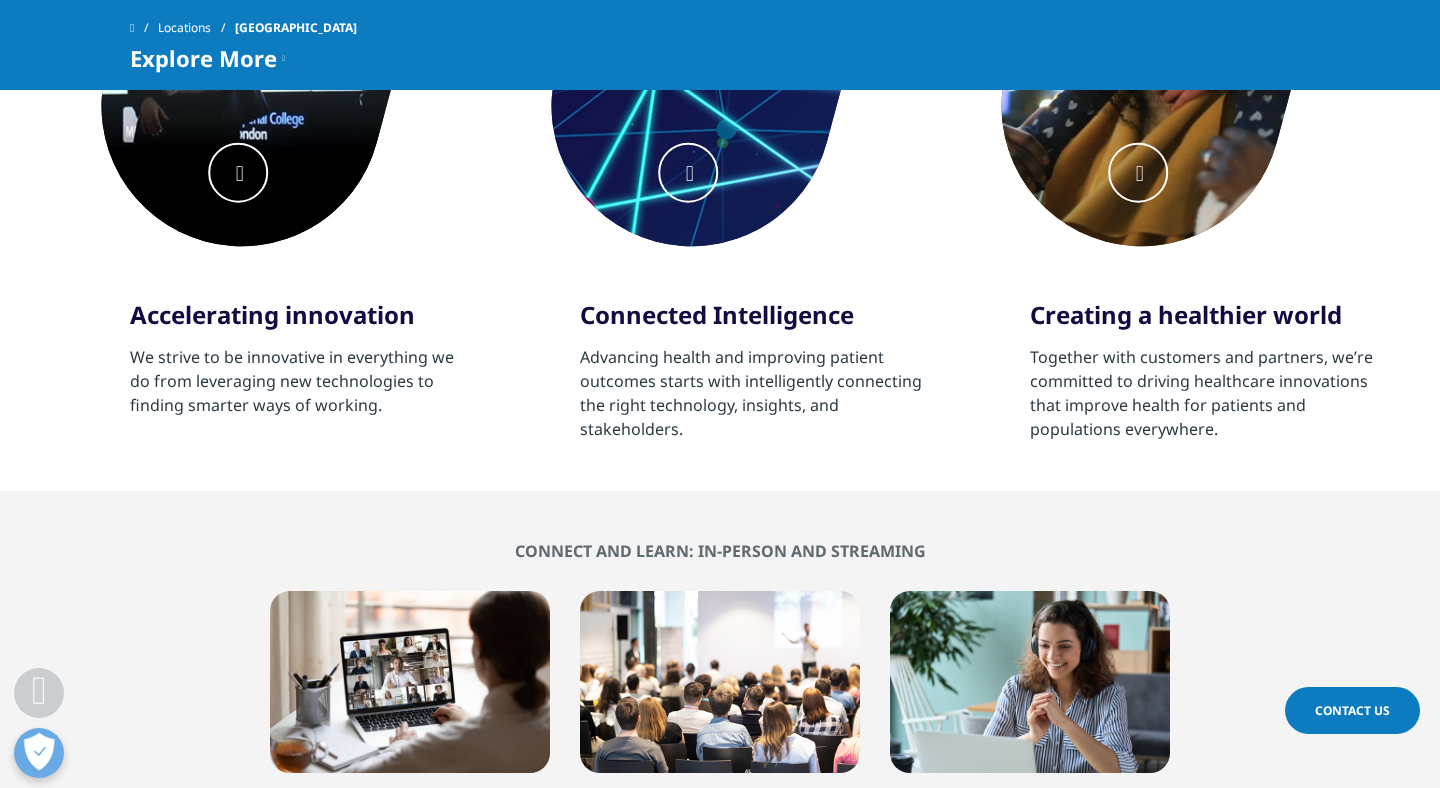 click on "Advancing health and improving patient outcomes starts with intelligently connecting the right technology, insights, and stakeholders." at bounding box center [752, 393] 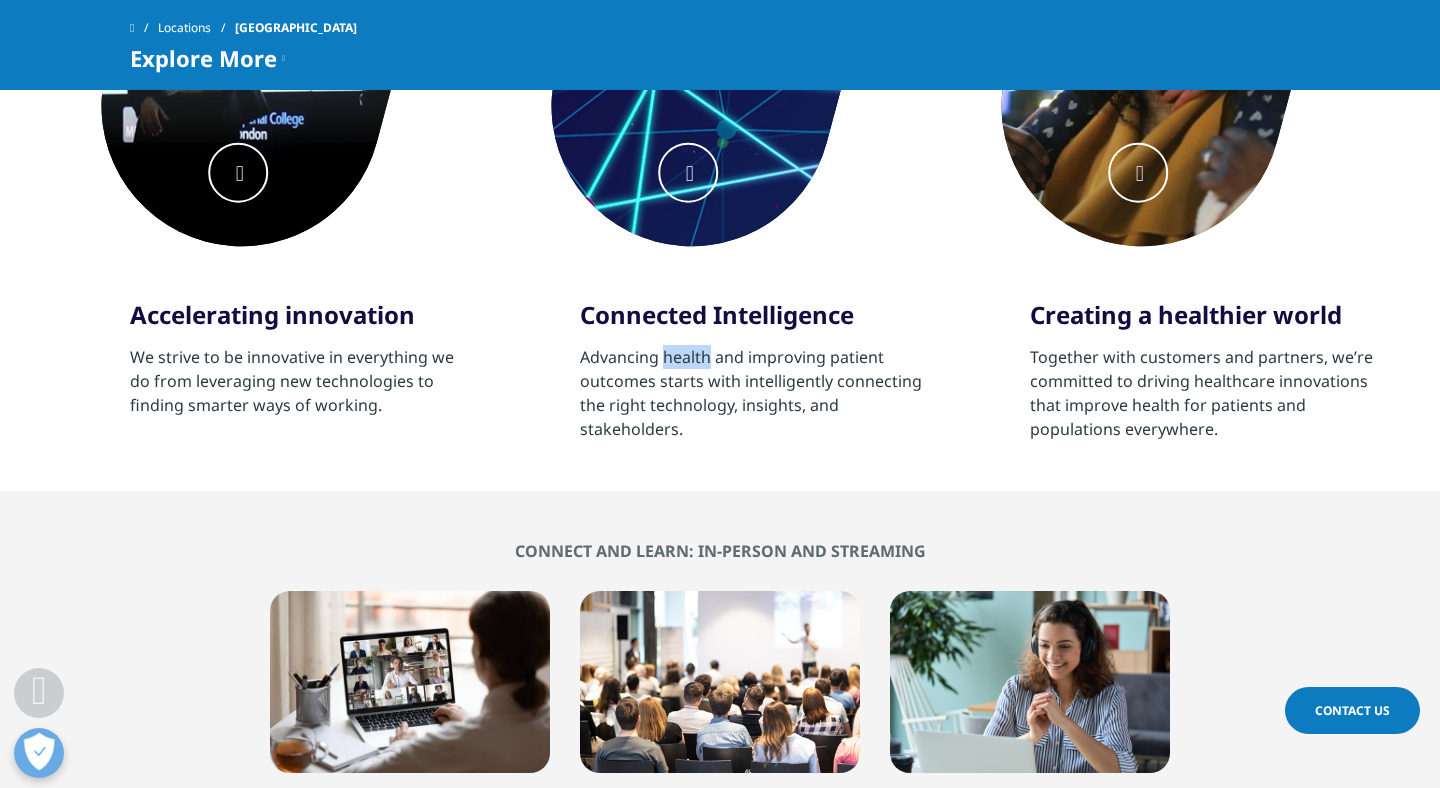 click on "Advancing health and improving patient outcomes starts with intelligently connecting the right technology, insights, and stakeholders." at bounding box center [752, 393] 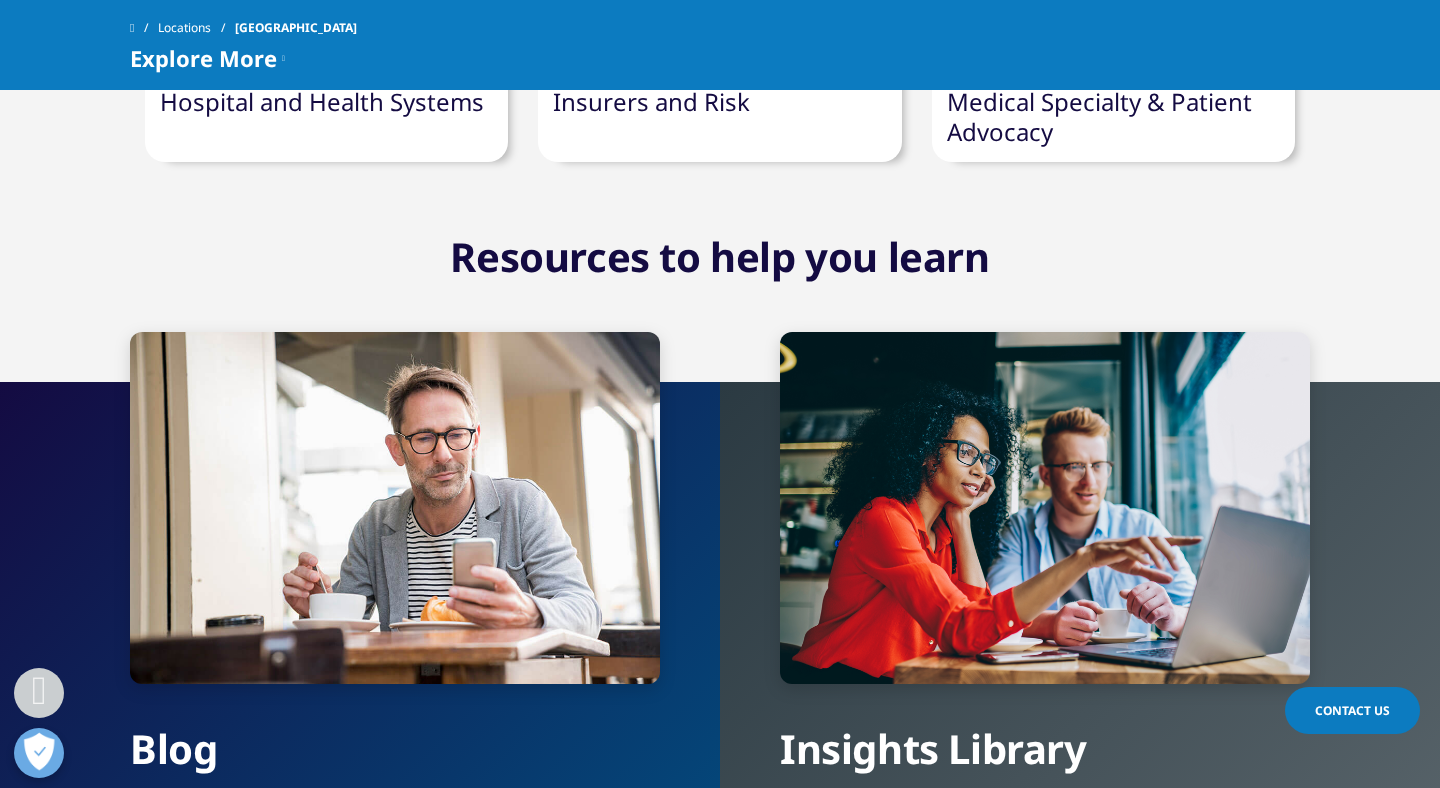 scroll, scrollTop: 3455, scrollLeft: 0, axis: vertical 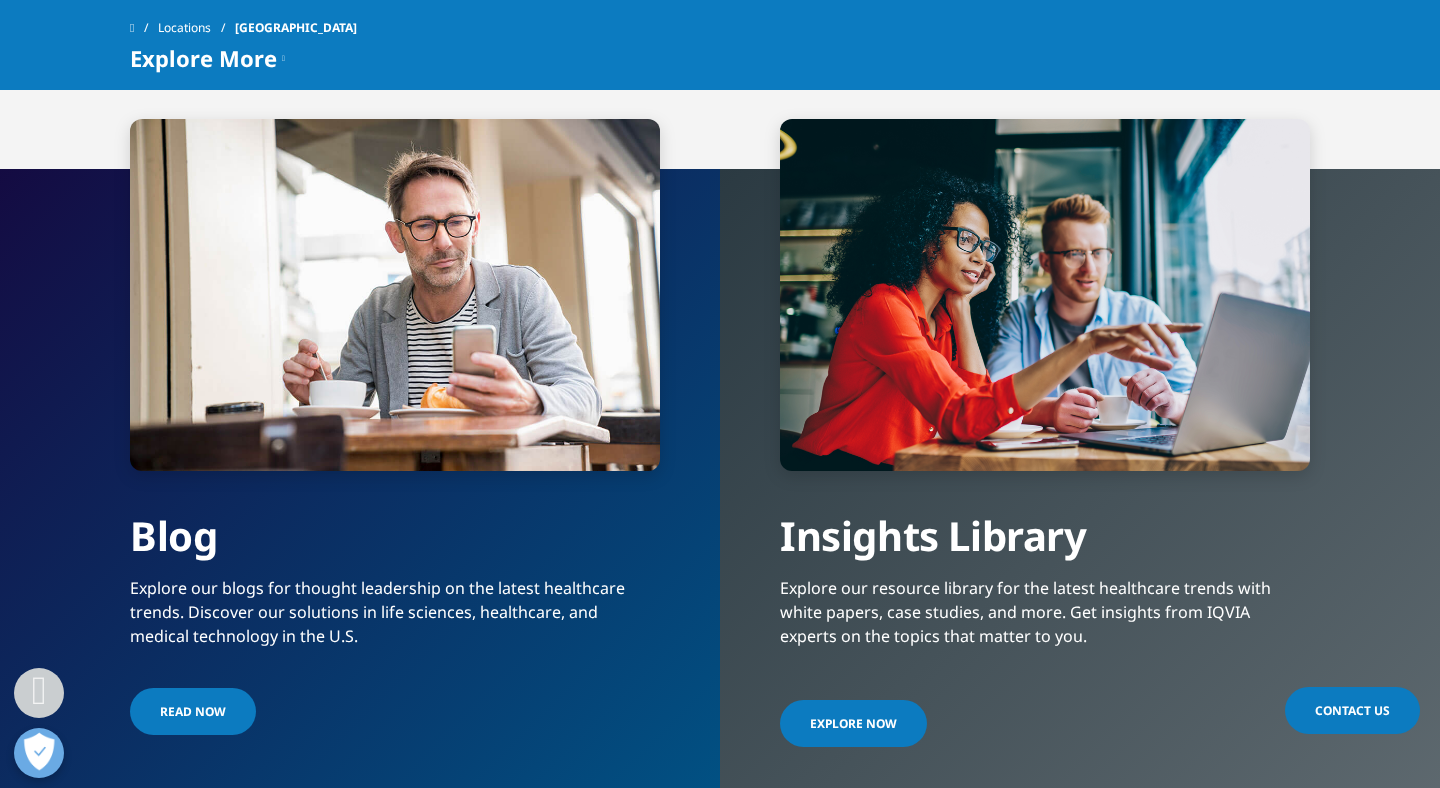 click on "Resources to help you learn" at bounding box center [720, 84] 